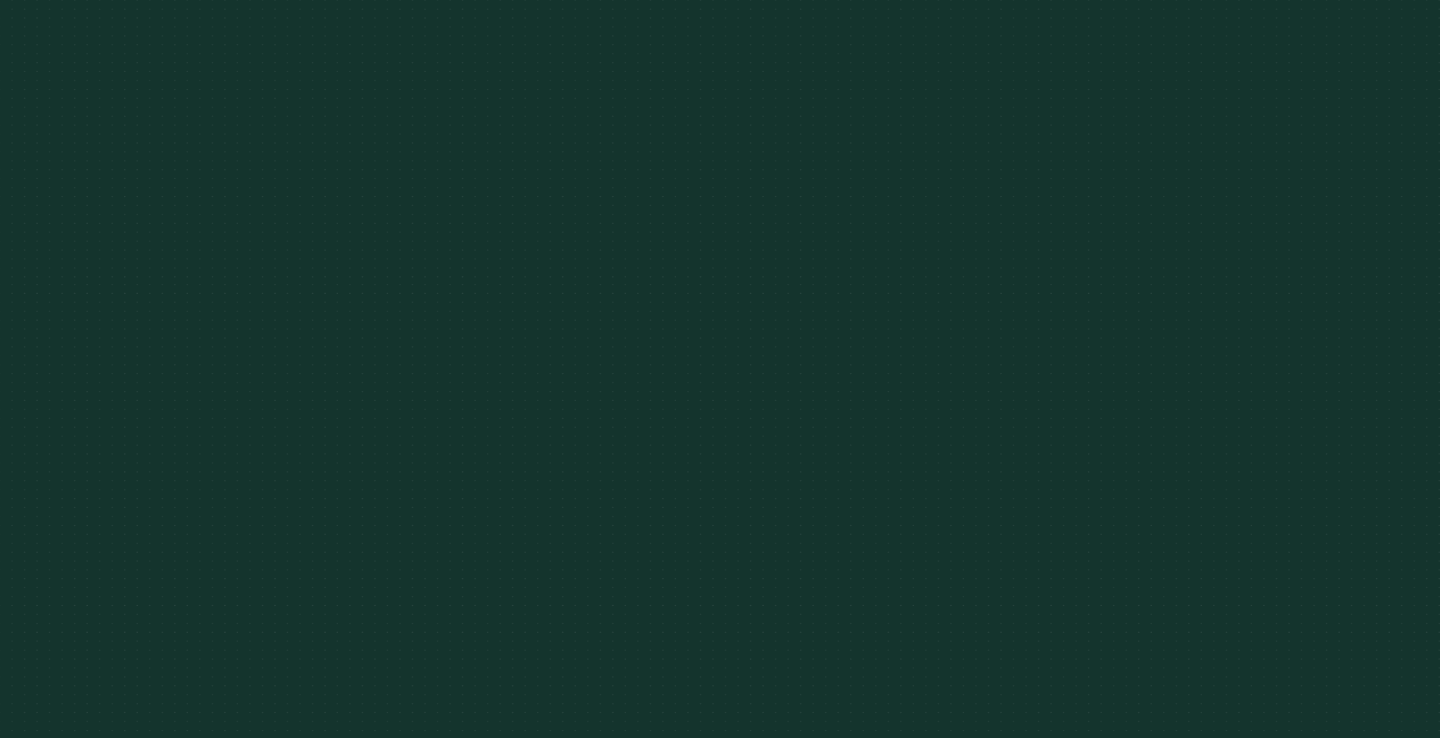 scroll, scrollTop: 0, scrollLeft: 0, axis: both 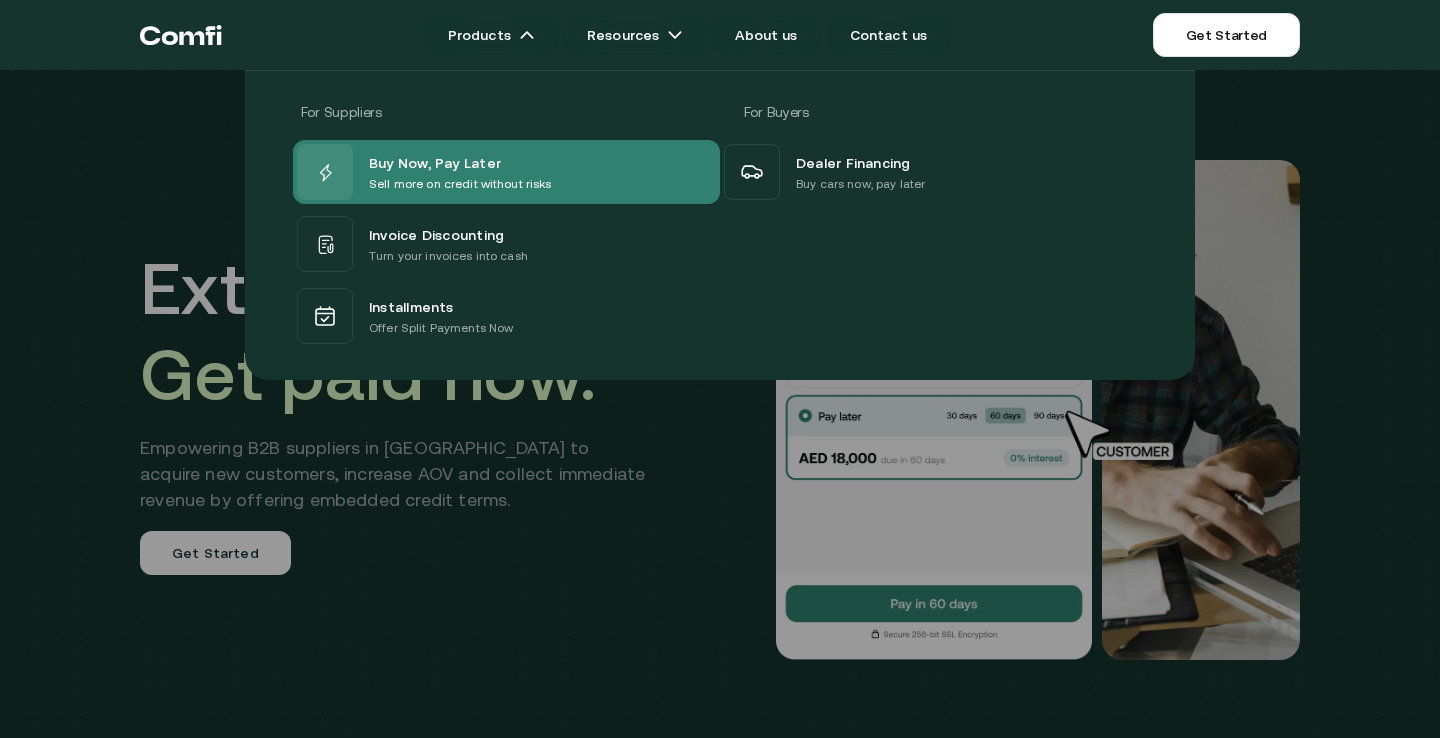 click on "Buy Now, Pay Later" at bounding box center [435, 162] 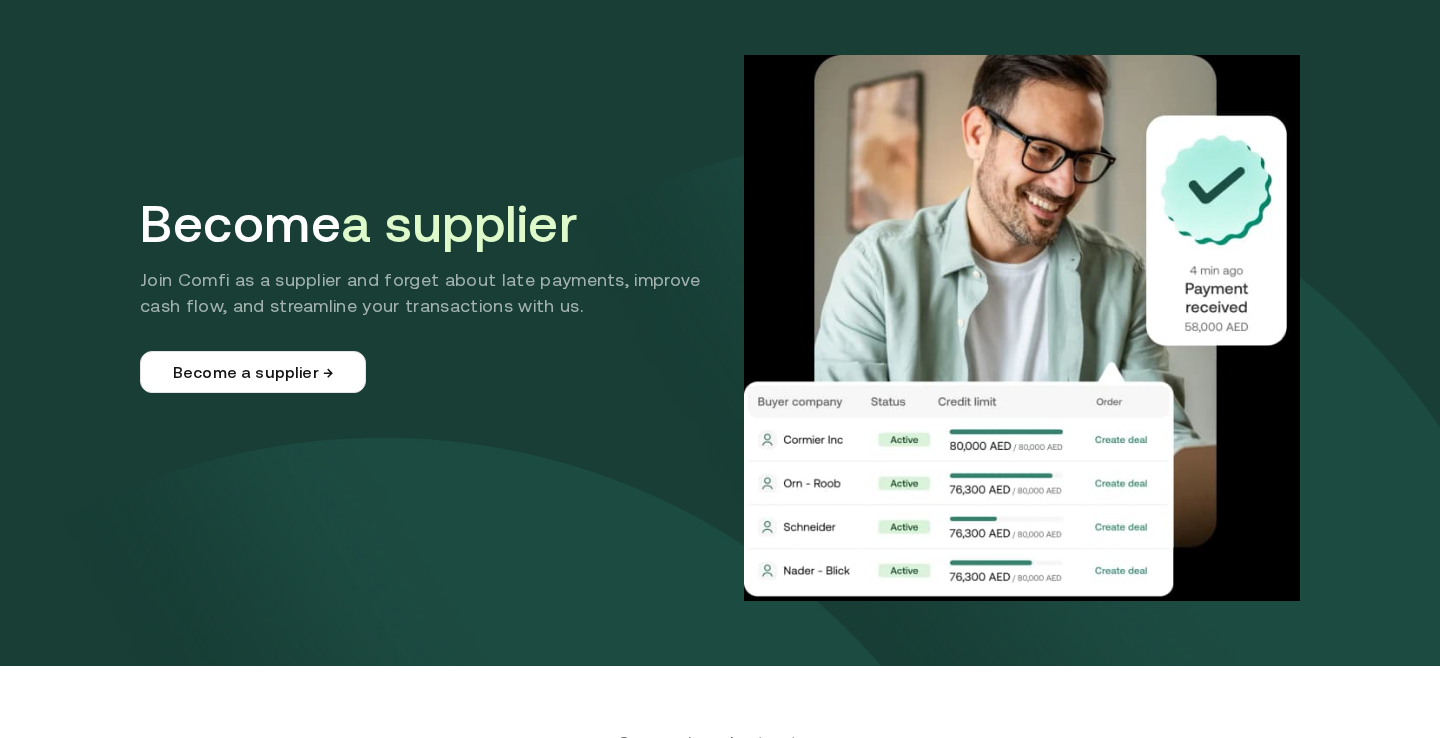 scroll, scrollTop: 73, scrollLeft: 0, axis: vertical 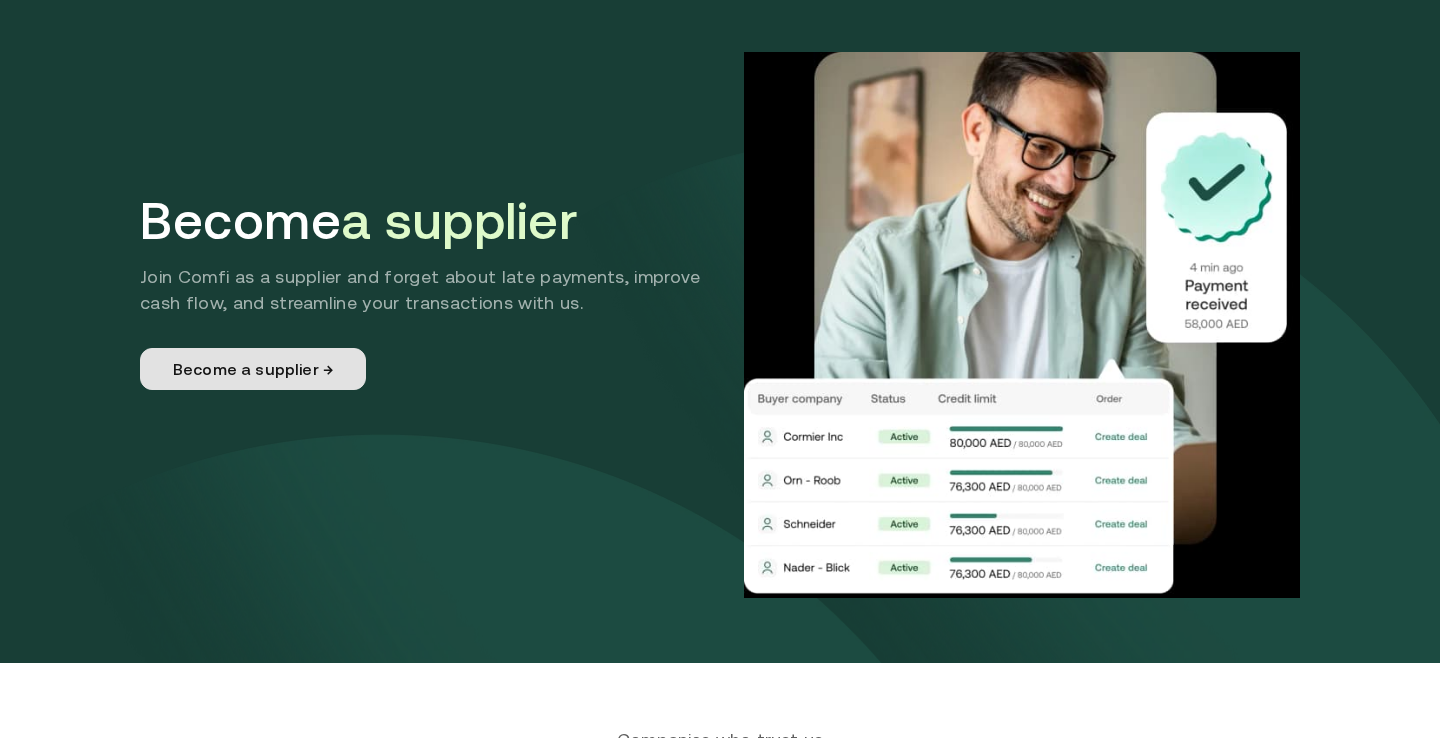 click on "Become a supplier →" at bounding box center (253, 369) 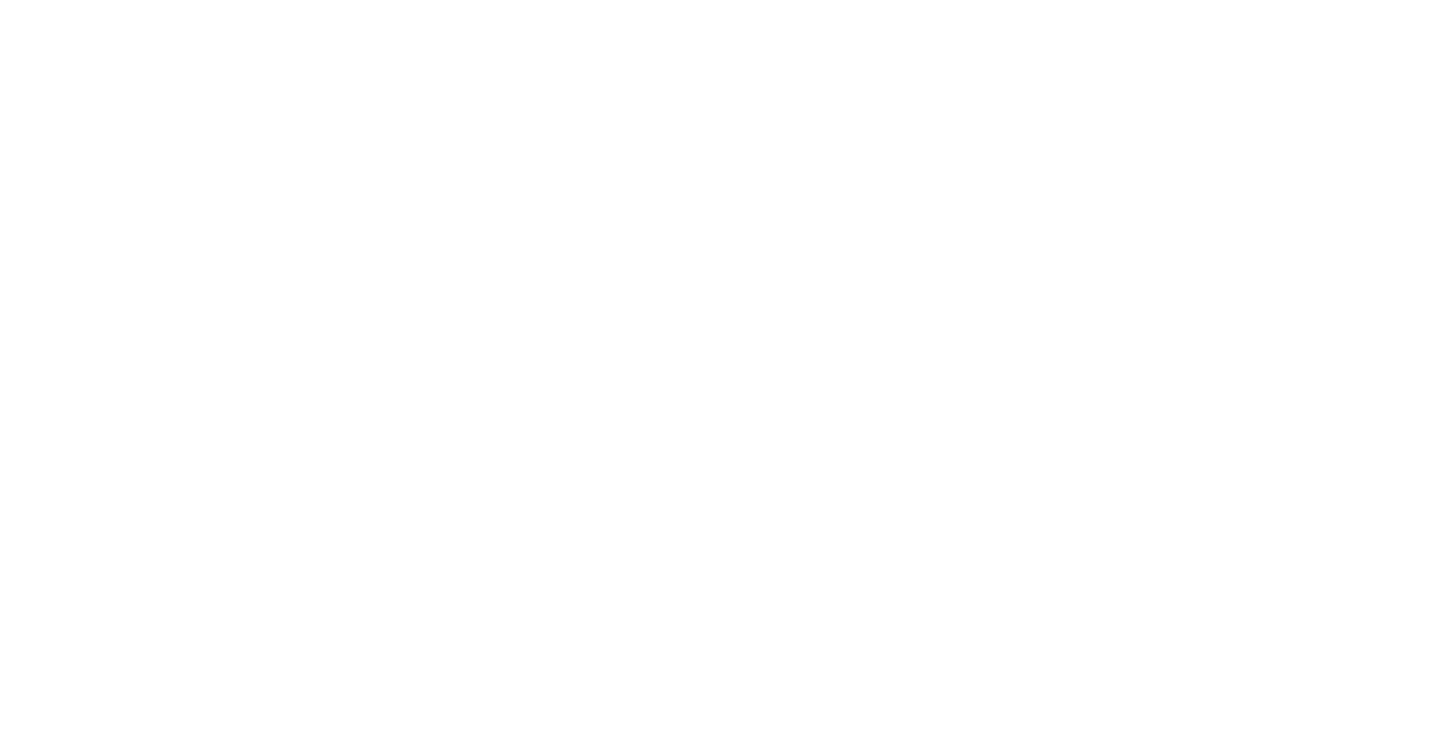 scroll, scrollTop: 0, scrollLeft: 0, axis: both 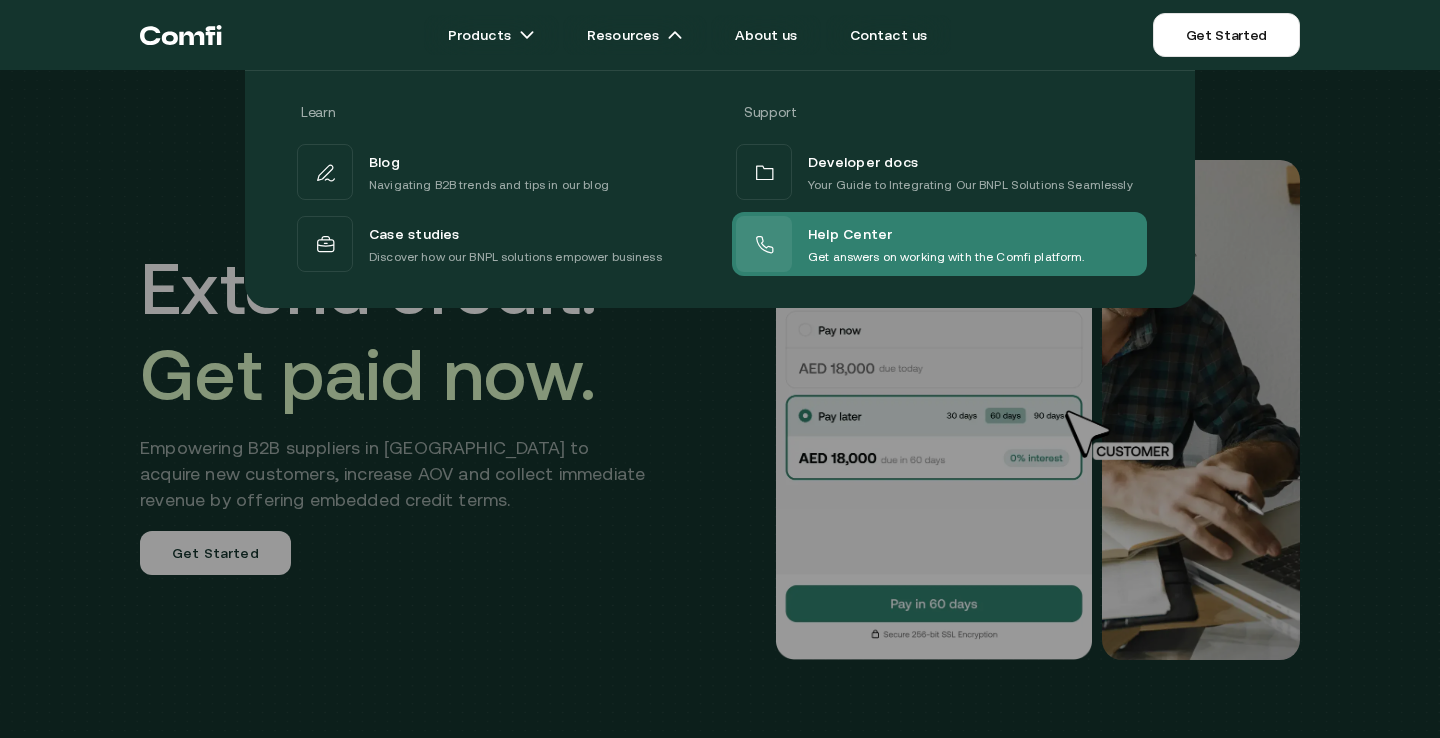 click on "Help Center" at bounding box center (850, 234) 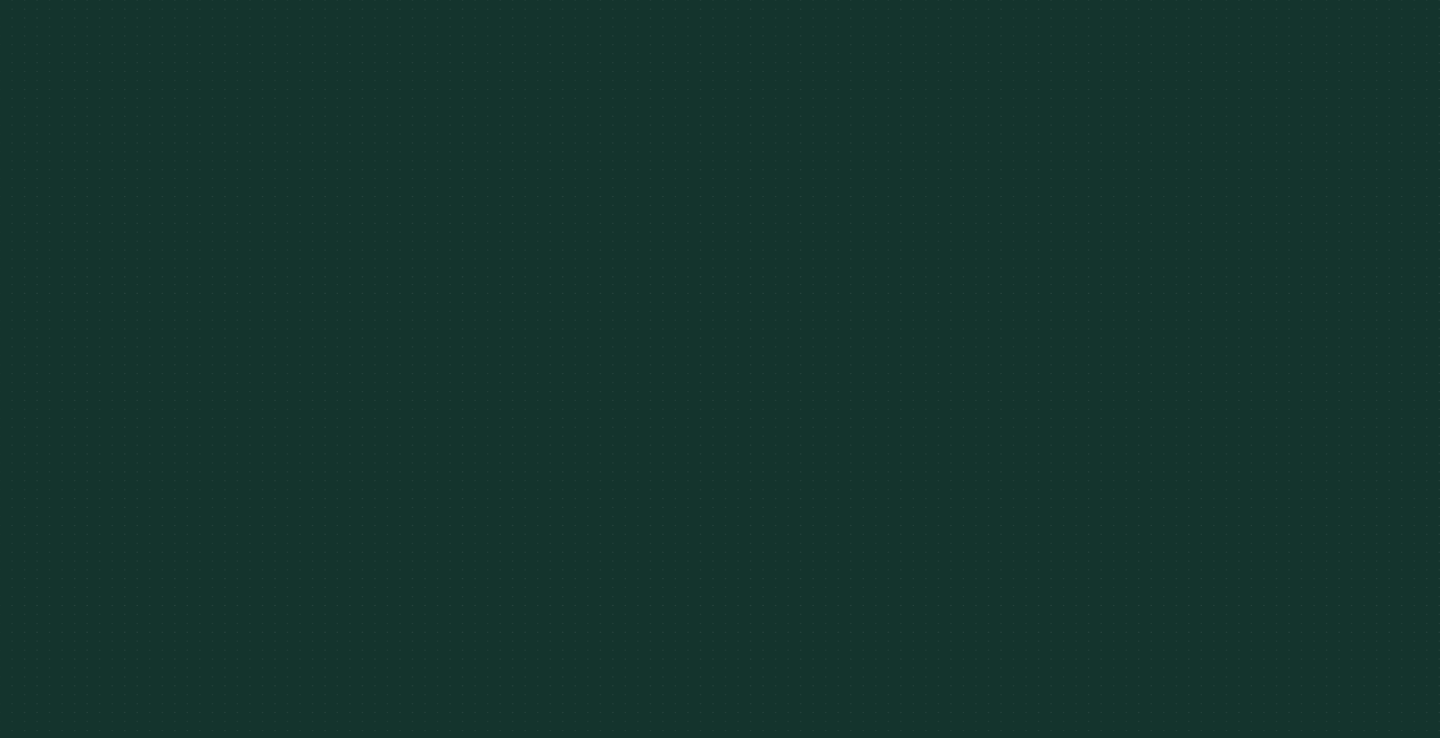 scroll, scrollTop: 0, scrollLeft: 0, axis: both 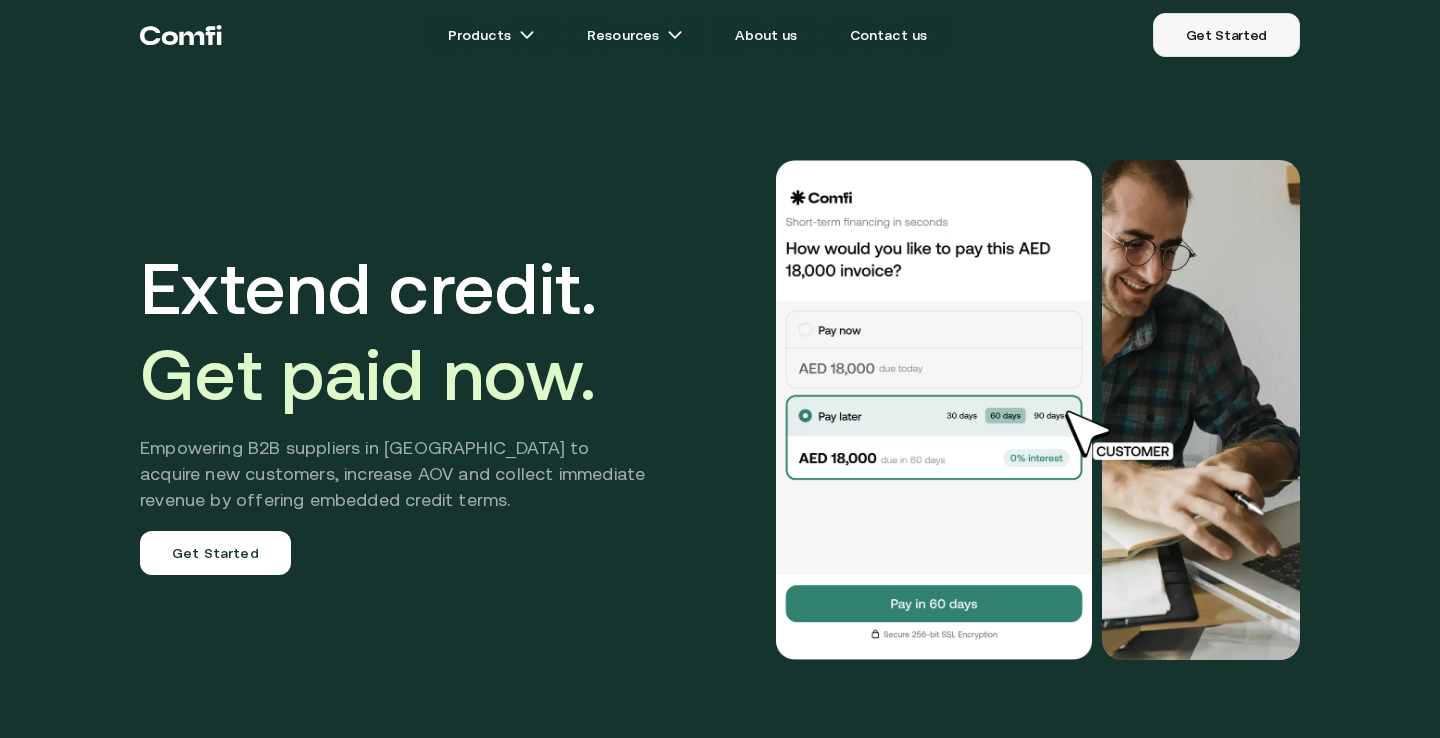 click on "Get Started" at bounding box center (1226, 35) 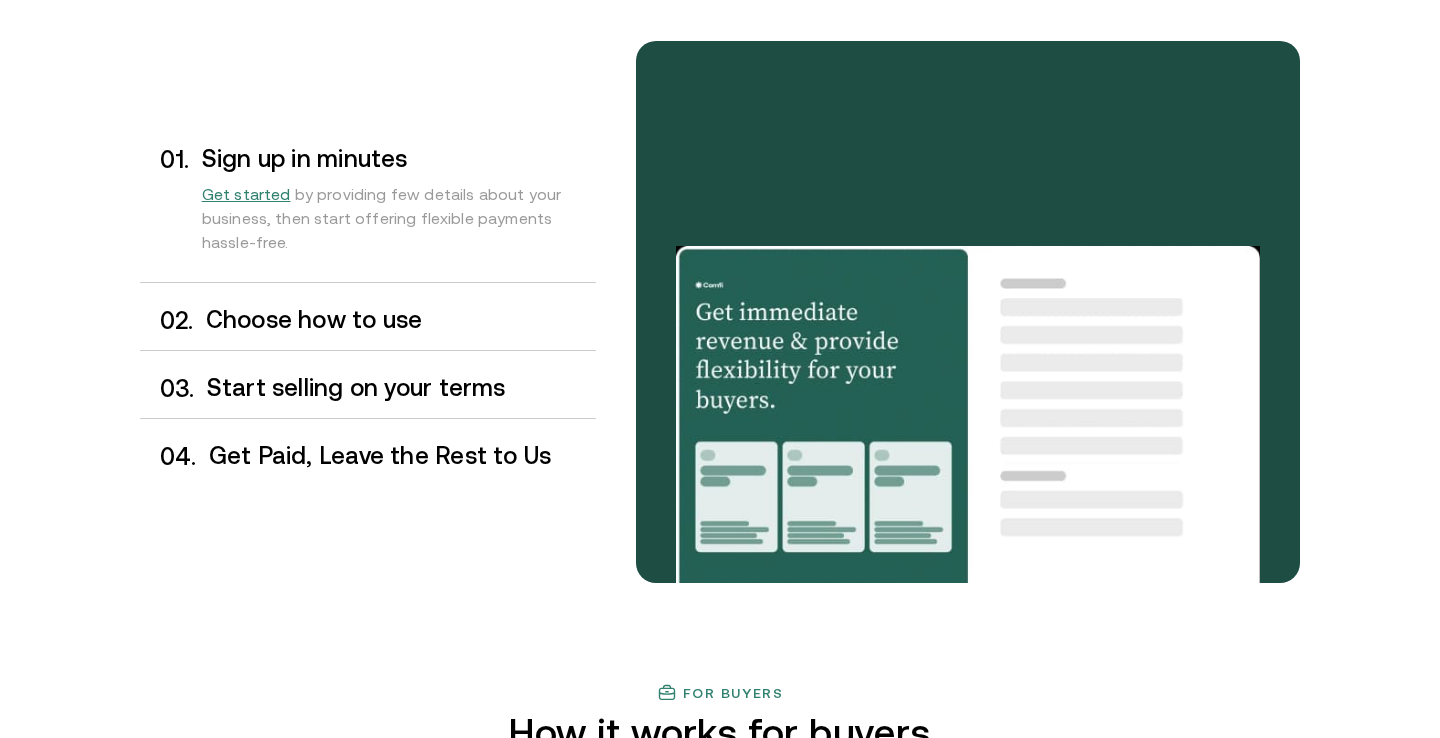 scroll, scrollTop: 1597, scrollLeft: 0, axis: vertical 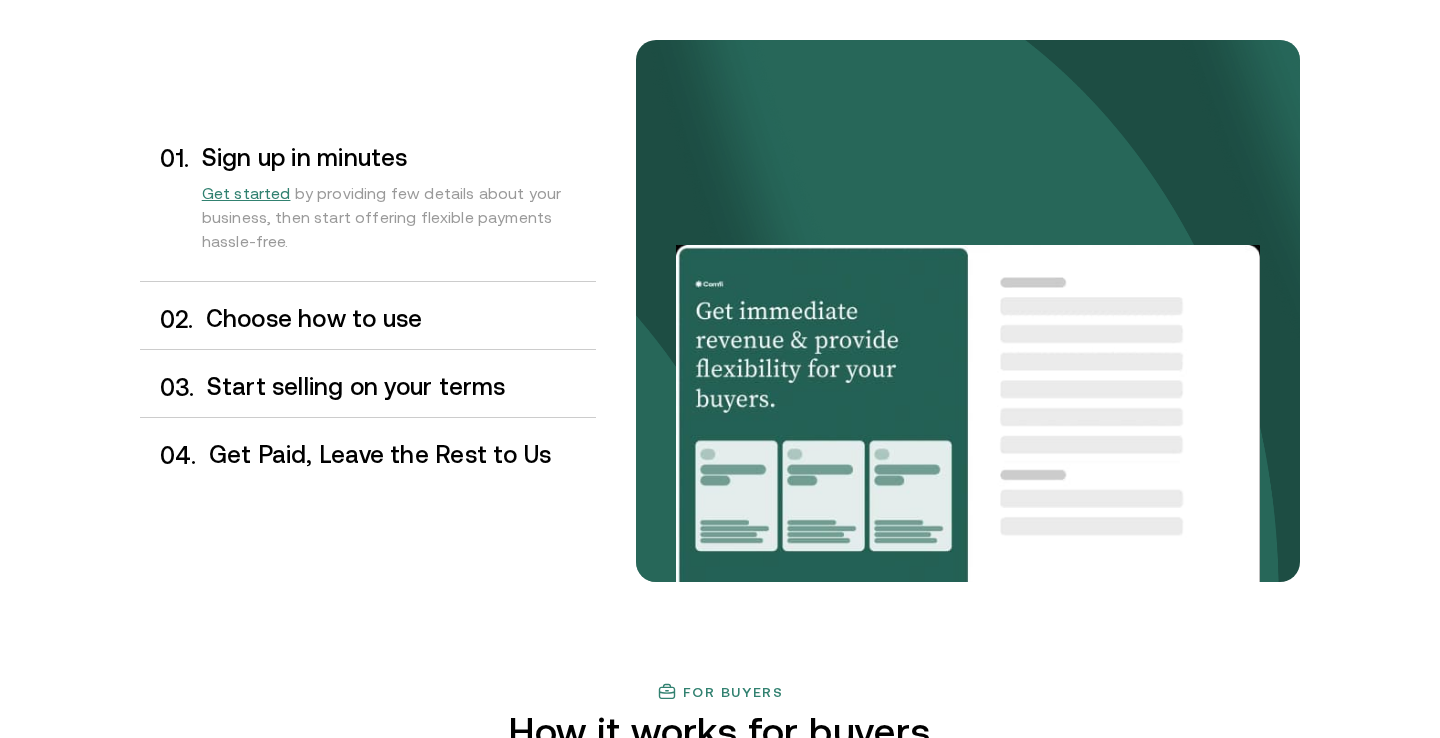 click on "Choose how to use" at bounding box center [401, 319] 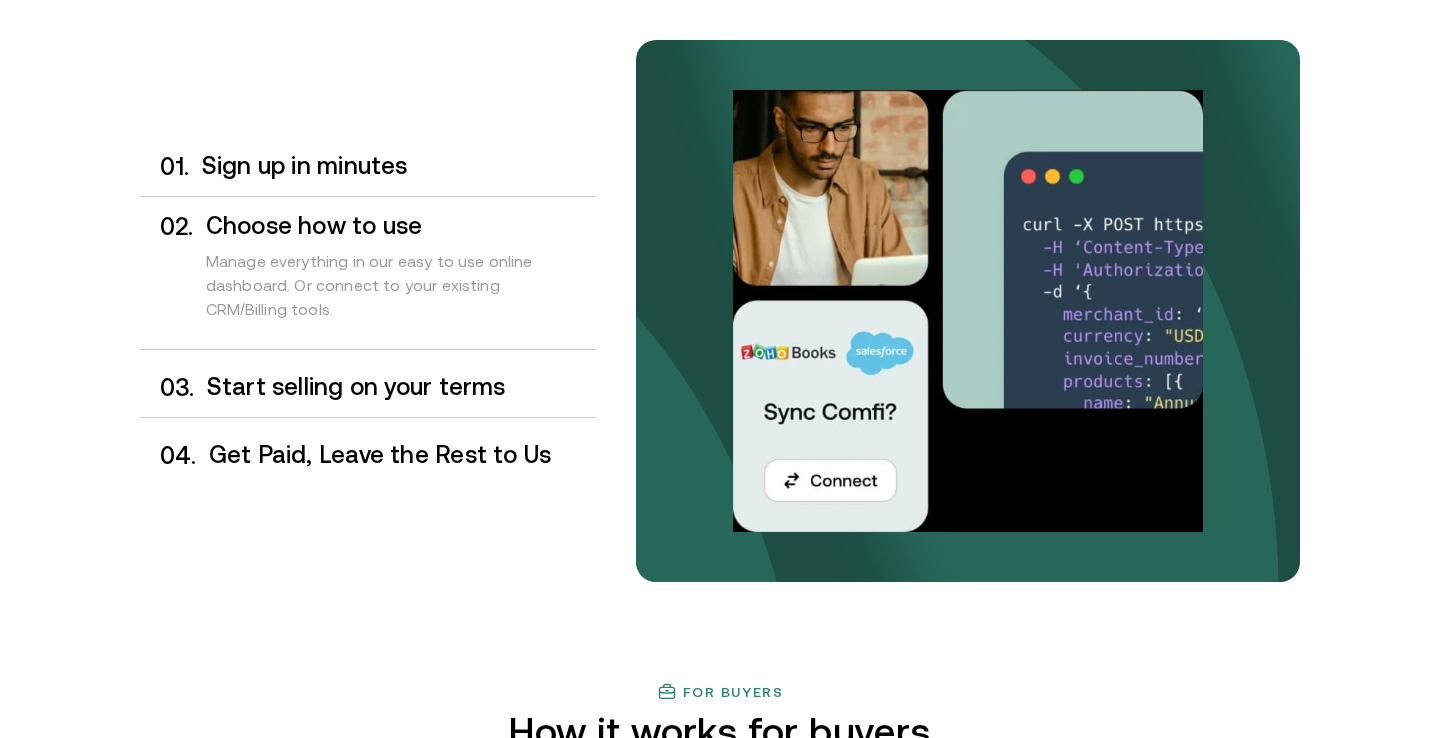 click on "Start selling on your terms" at bounding box center [401, 387] 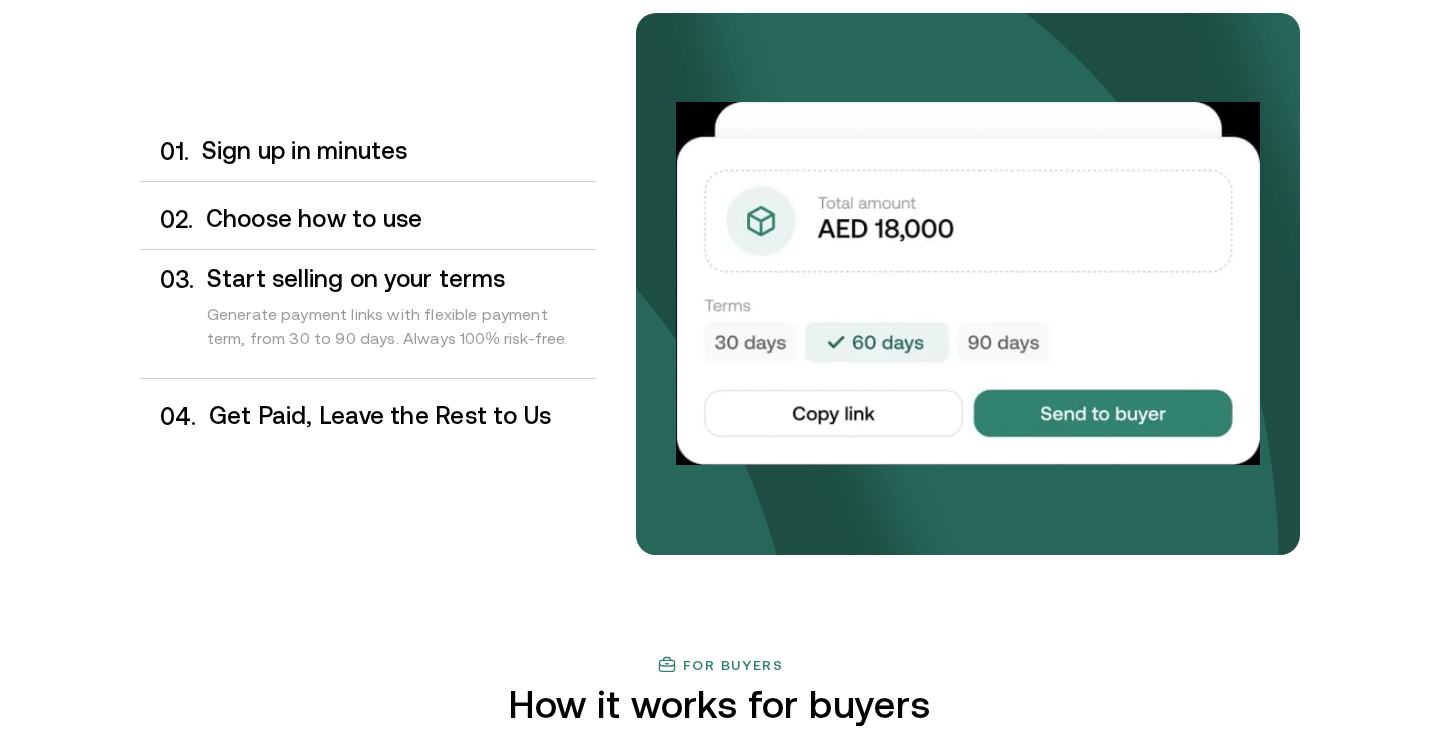 click on "Get Paid, Leave the Rest to Us" at bounding box center [402, 416] 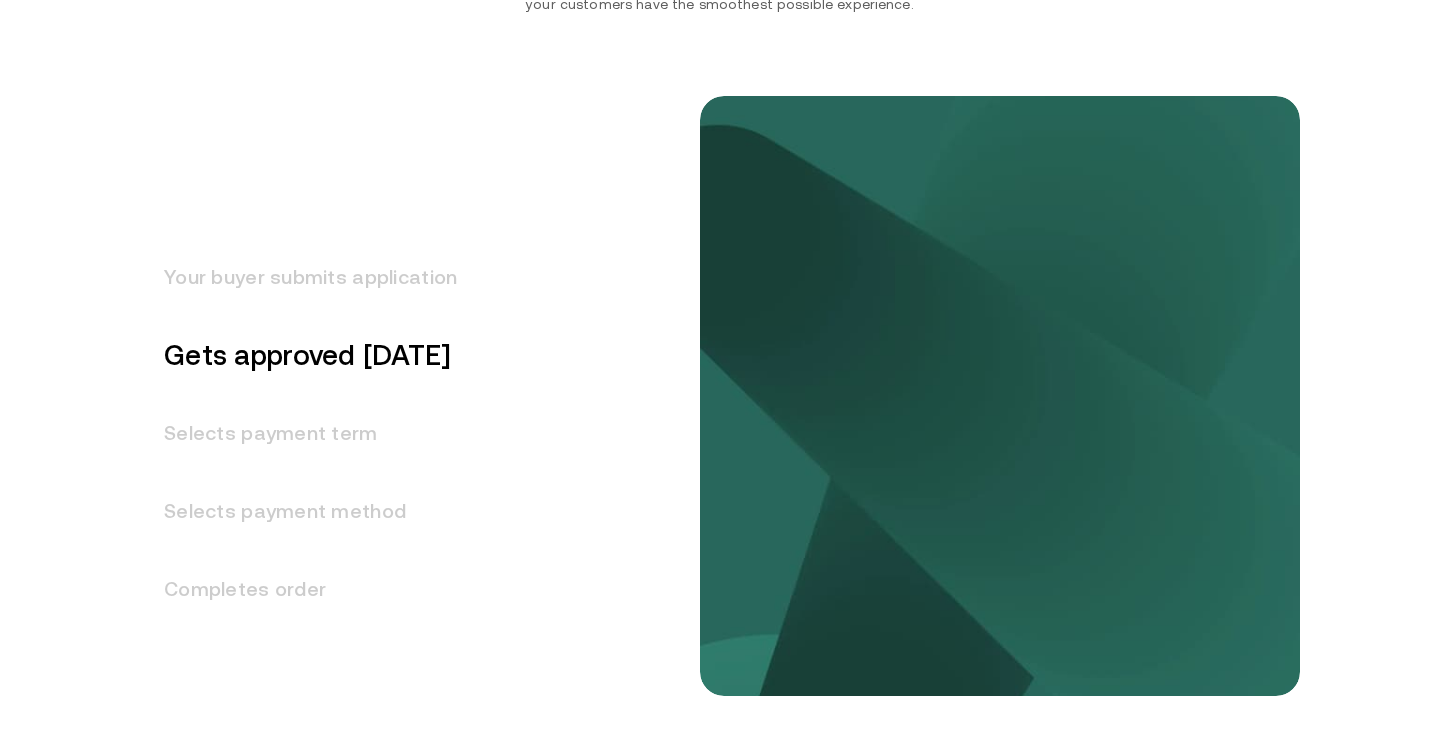 scroll, scrollTop: 2392, scrollLeft: 0, axis: vertical 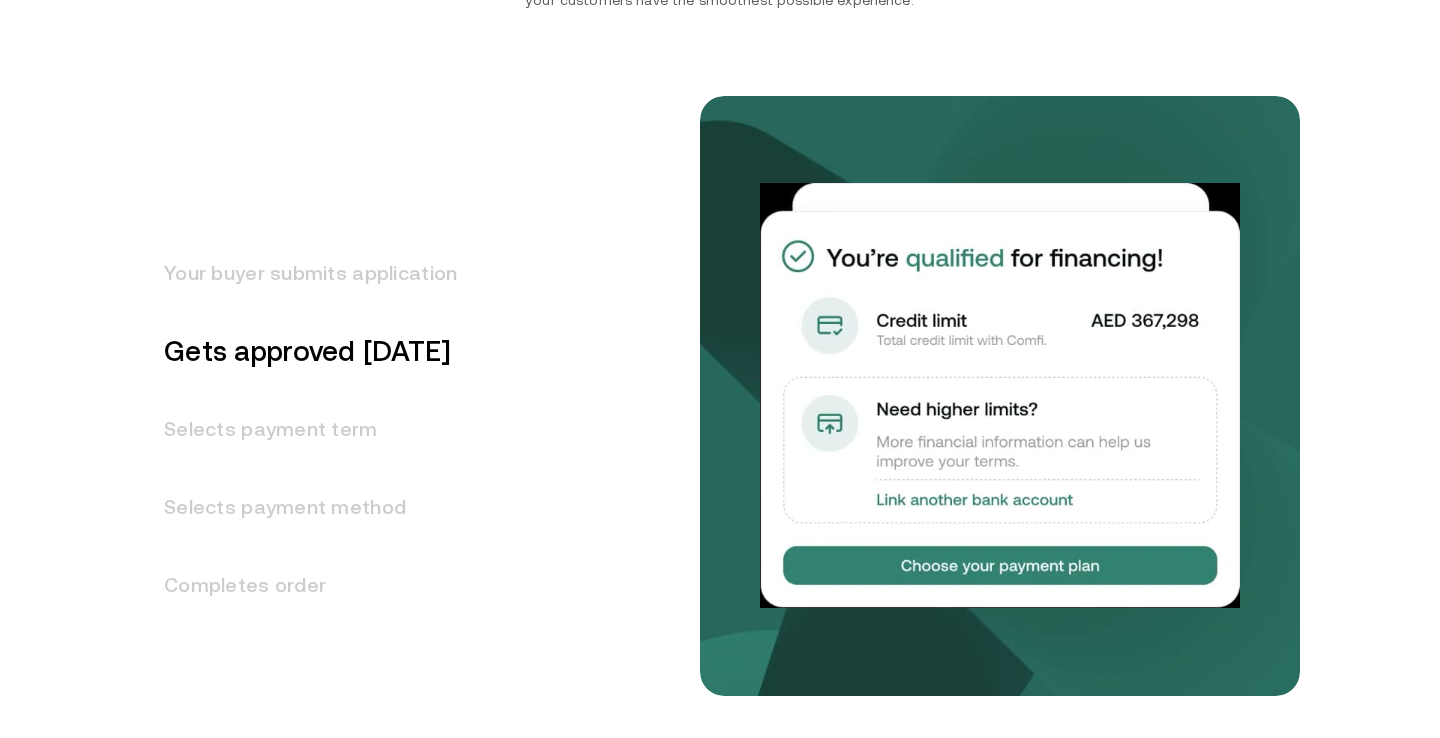 click on "Your buyer submits application" at bounding box center [298, 273] 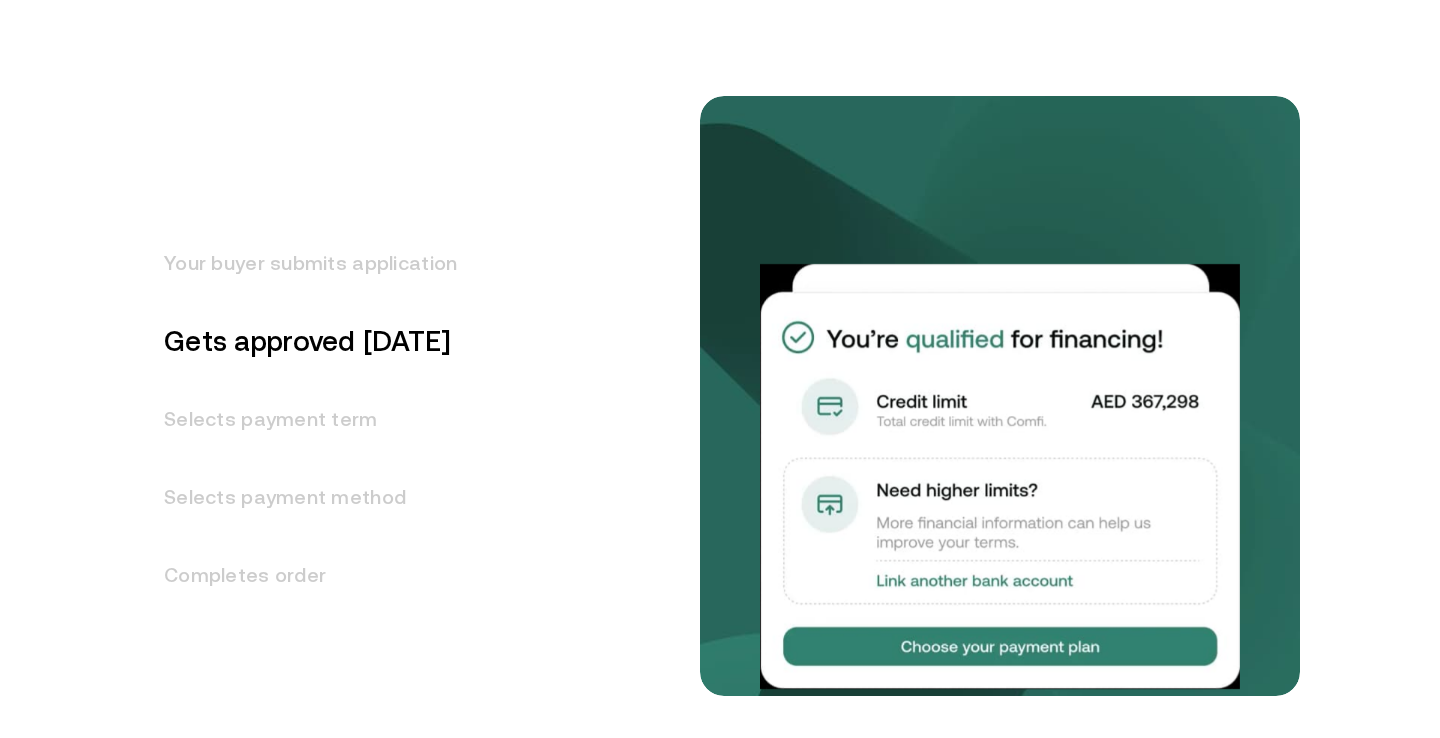 scroll, scrollTop: 2404, scrollLeft: 0, axis: vertical 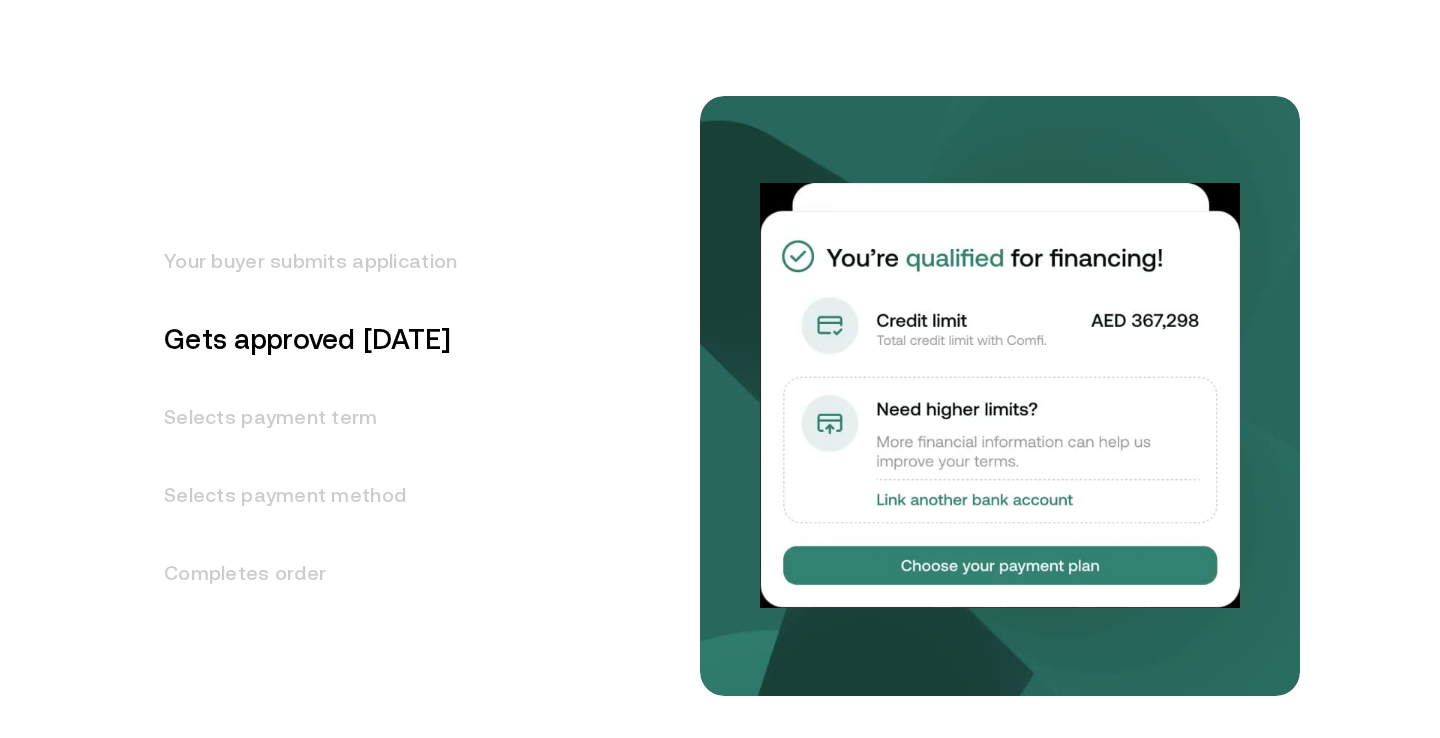 click on "Selects payment term" at bounding box center [298, 417] 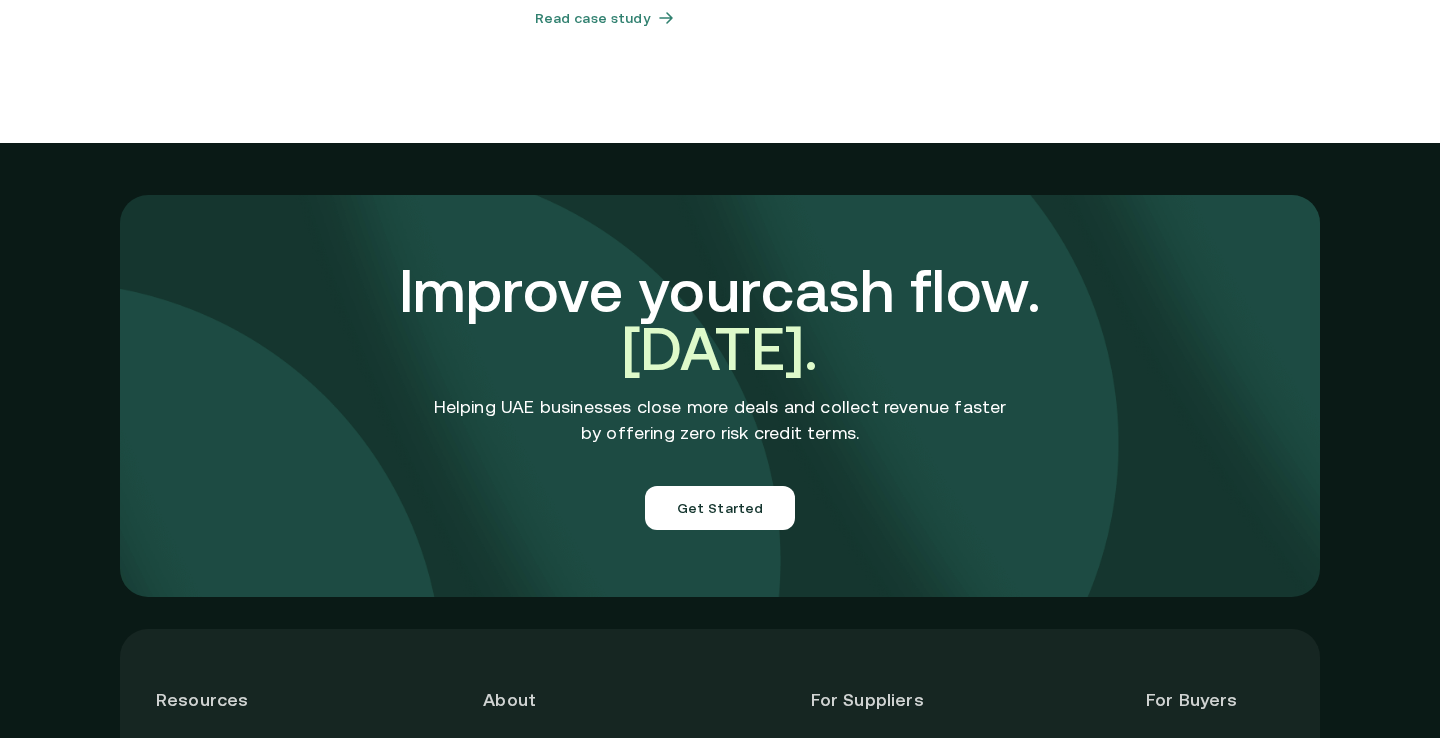 scroll, scrollTop: 6703, scrollLeft: 0, axis: vertical 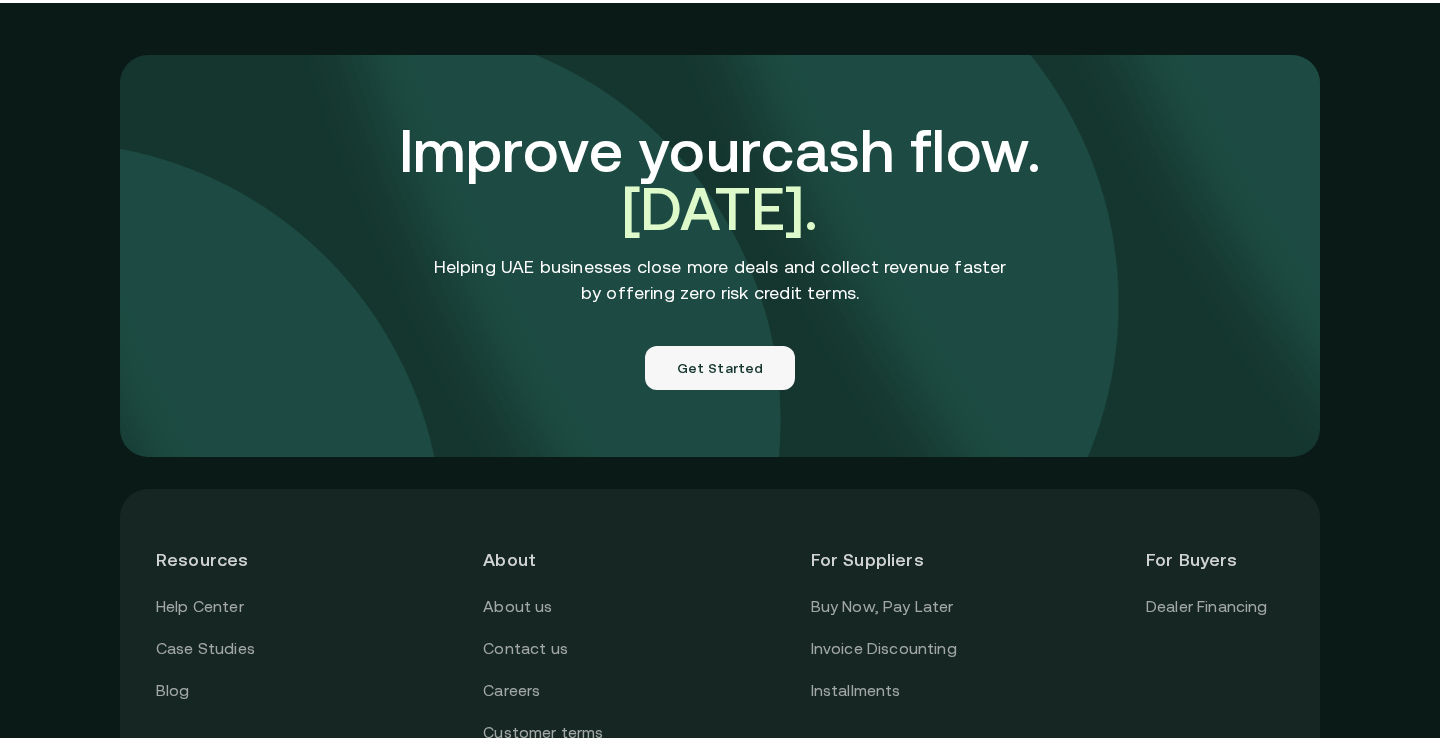 click on "Get Started" at bounding box center (720, 368) 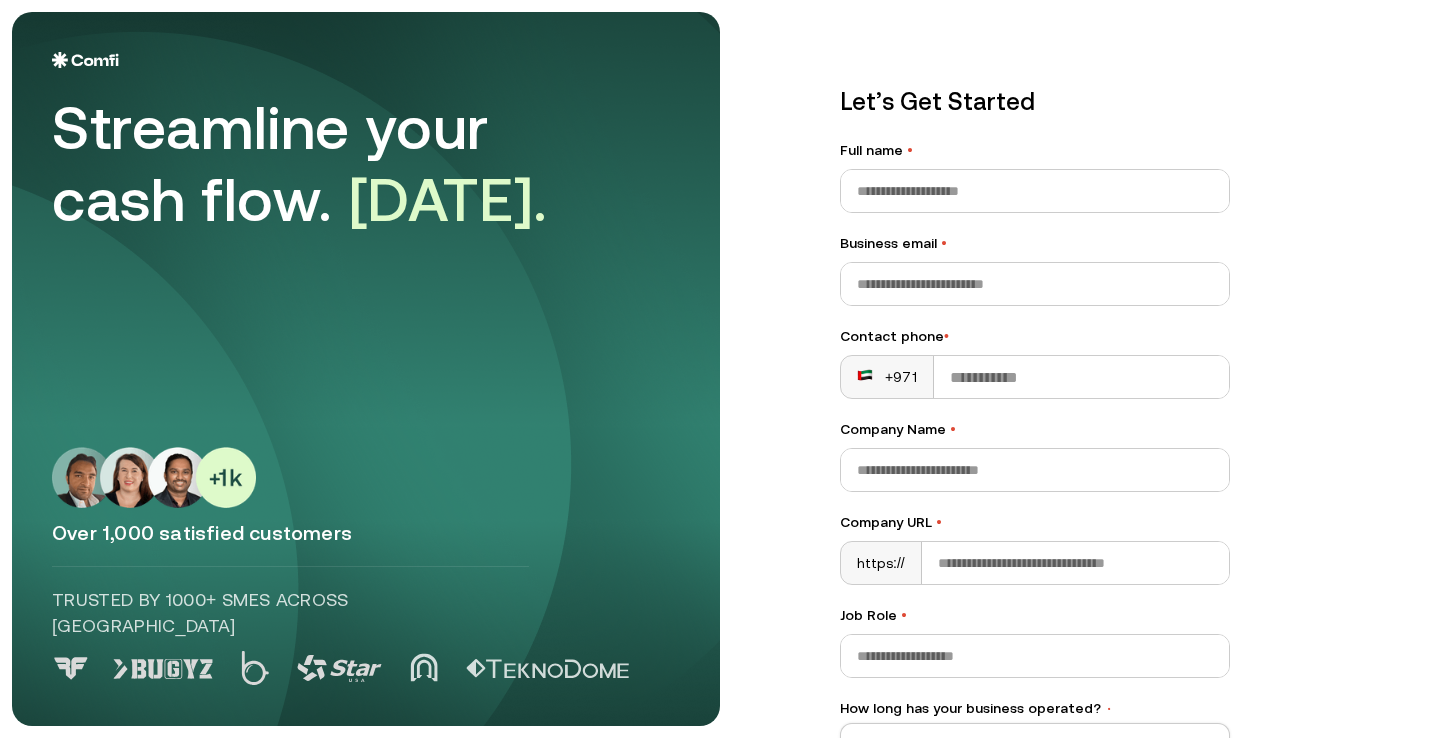 scroll, scrollTop: 0, scrollLeft: 0, axis: both 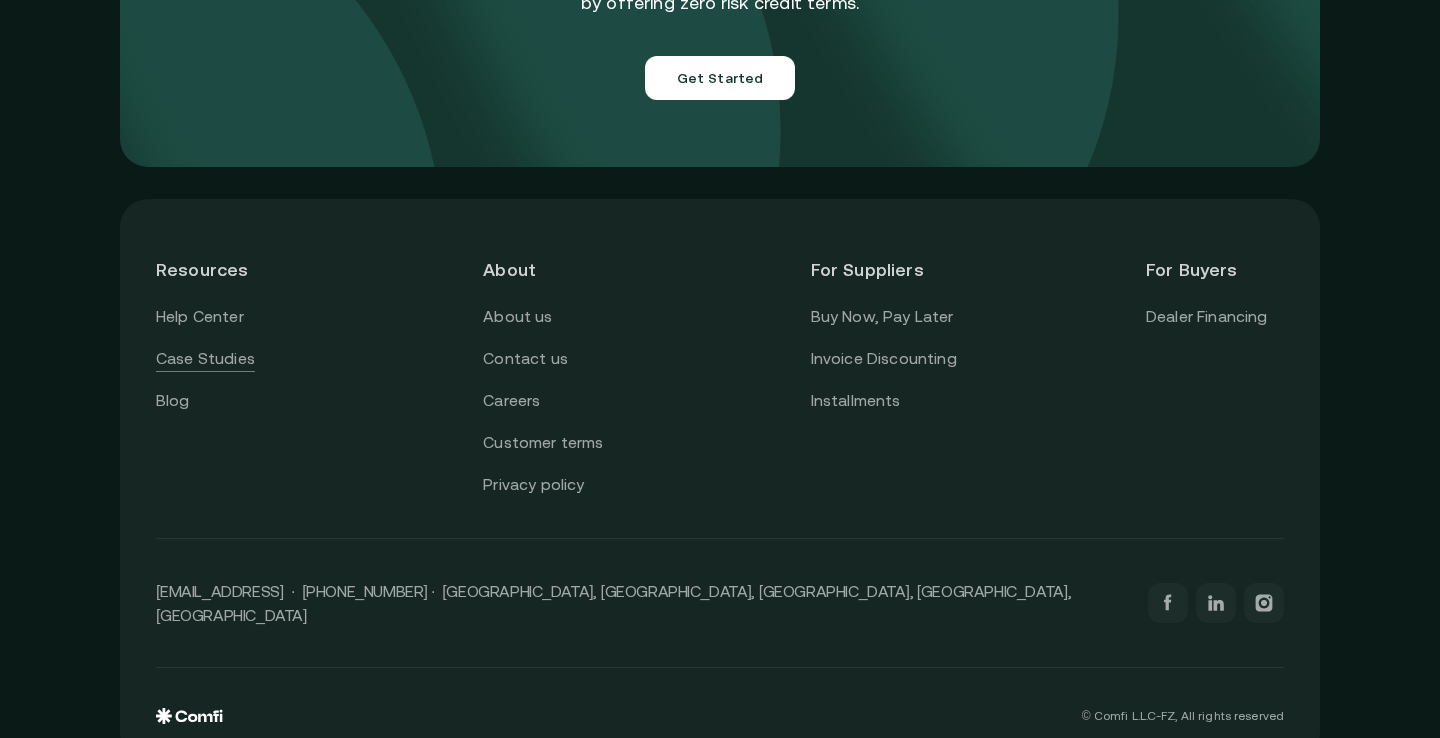 click on "Case Studies" at bounding box center (205, 359) 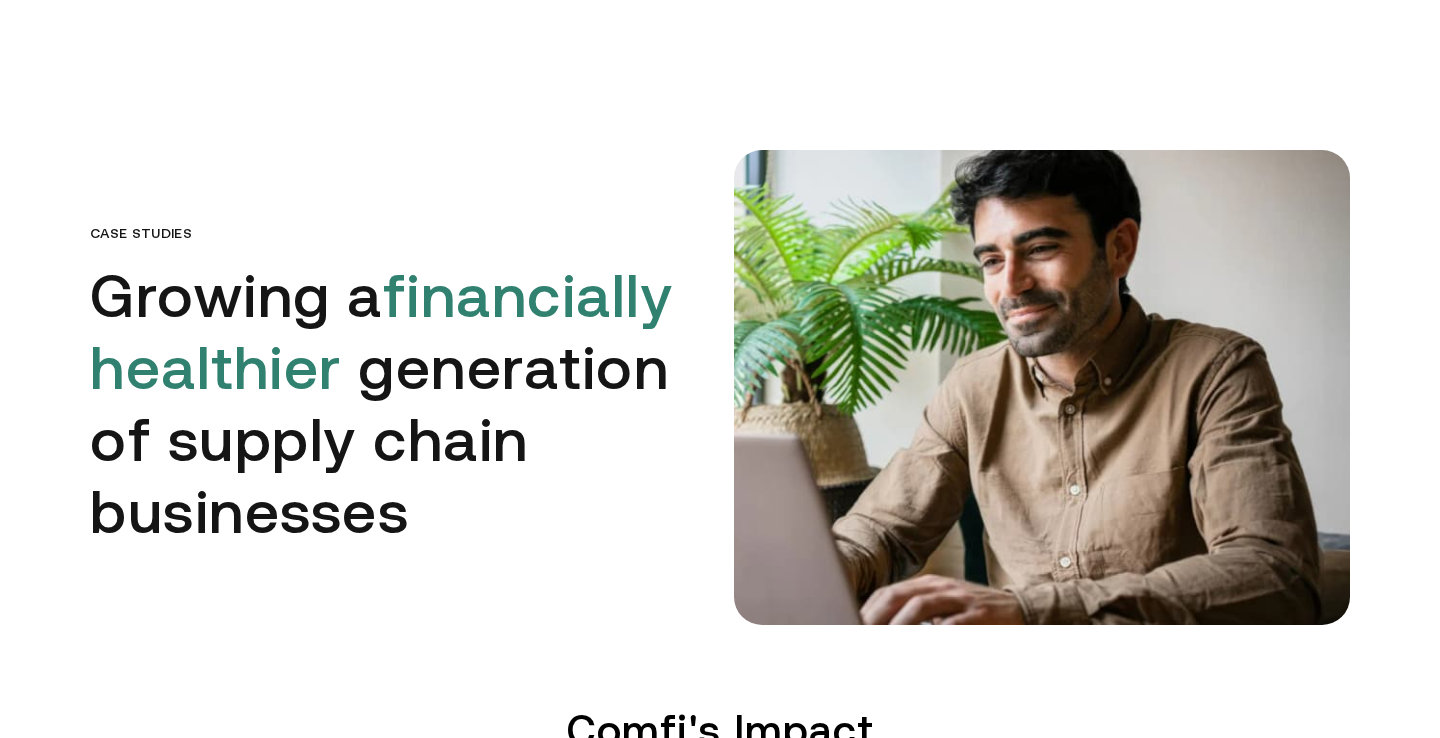 scroll, scrollTop: 0, scrollLeft: 0, axis: both 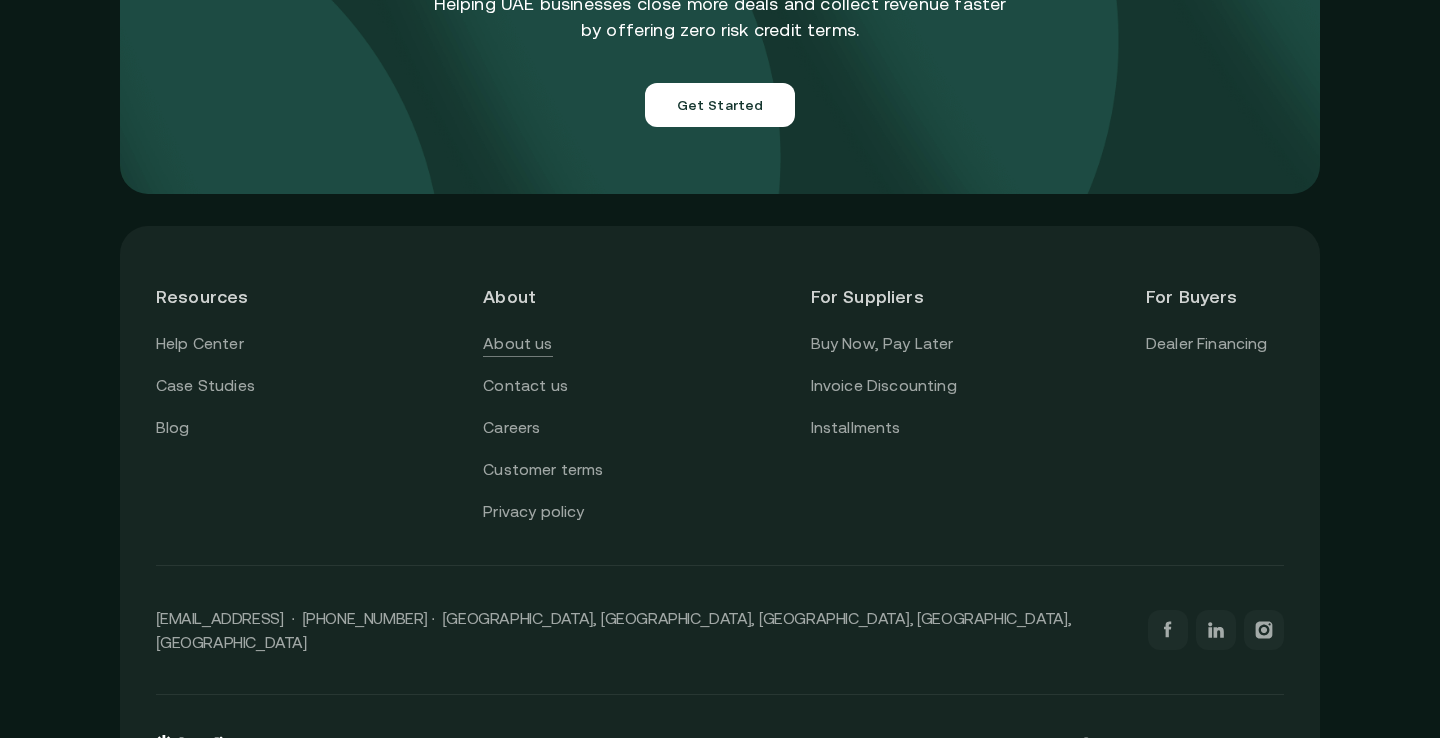 click on "About us" at bounding box center [517, 344] 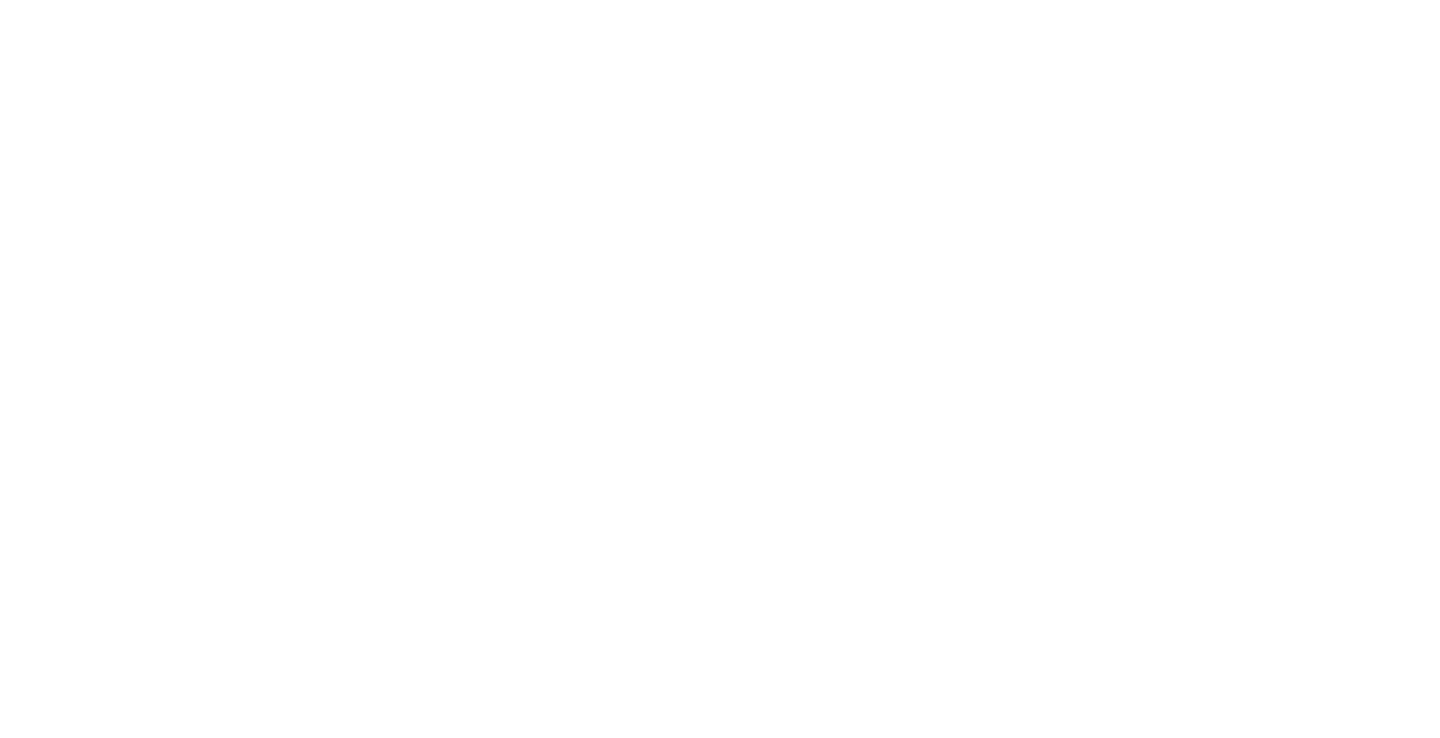 scroll, scrollTop: 0, scrollLeft: 0, axis: both 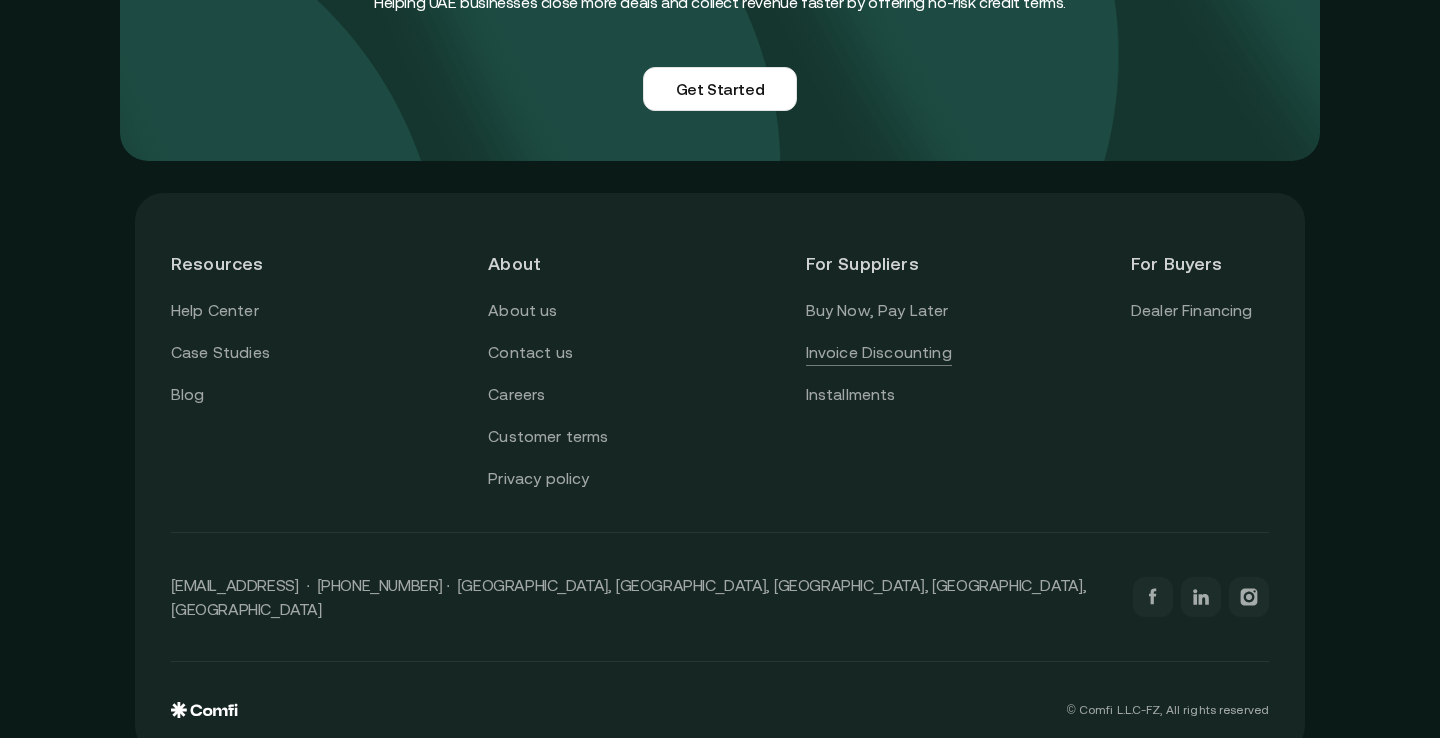 click on "Invoice Discounting" at bounding box center (879, 353) 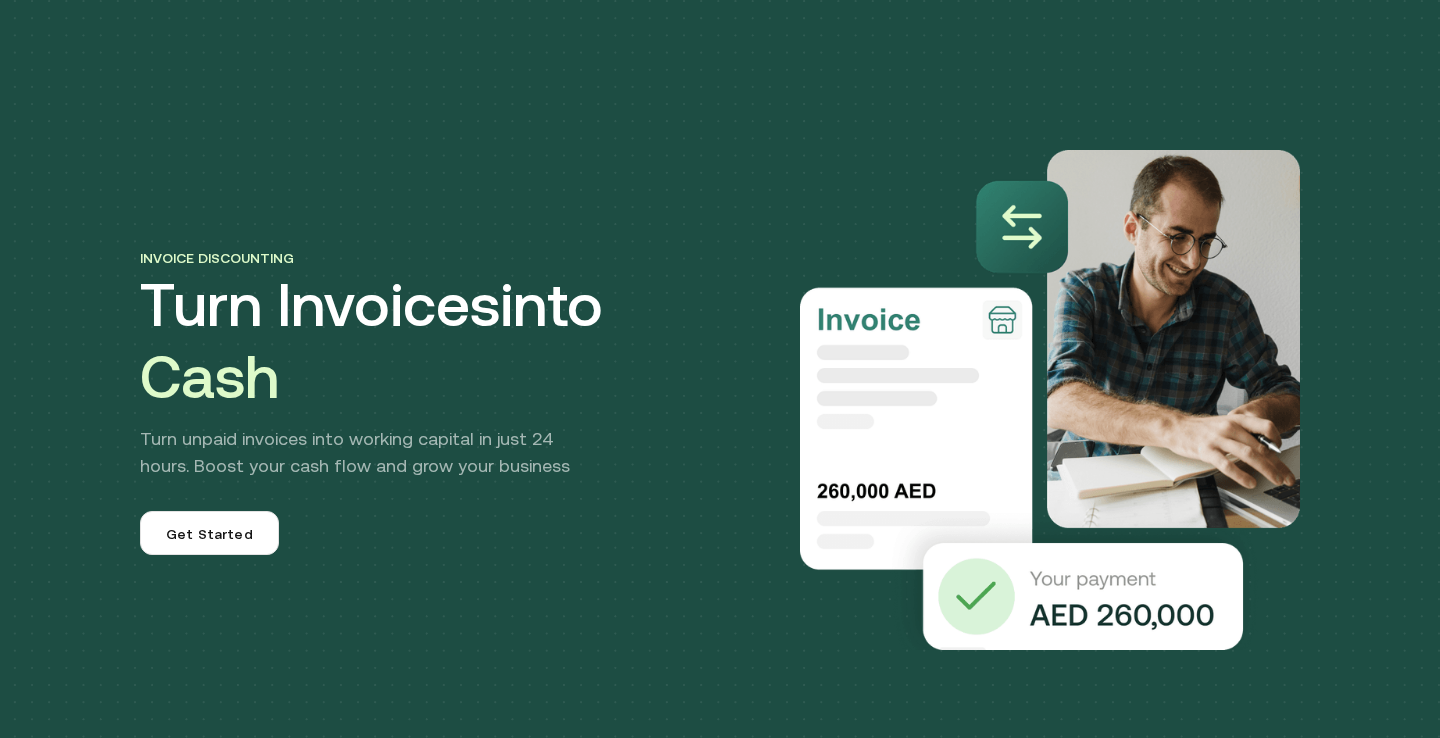 scroll, scrollTop: 0, scrollLeft: 0, axis: both 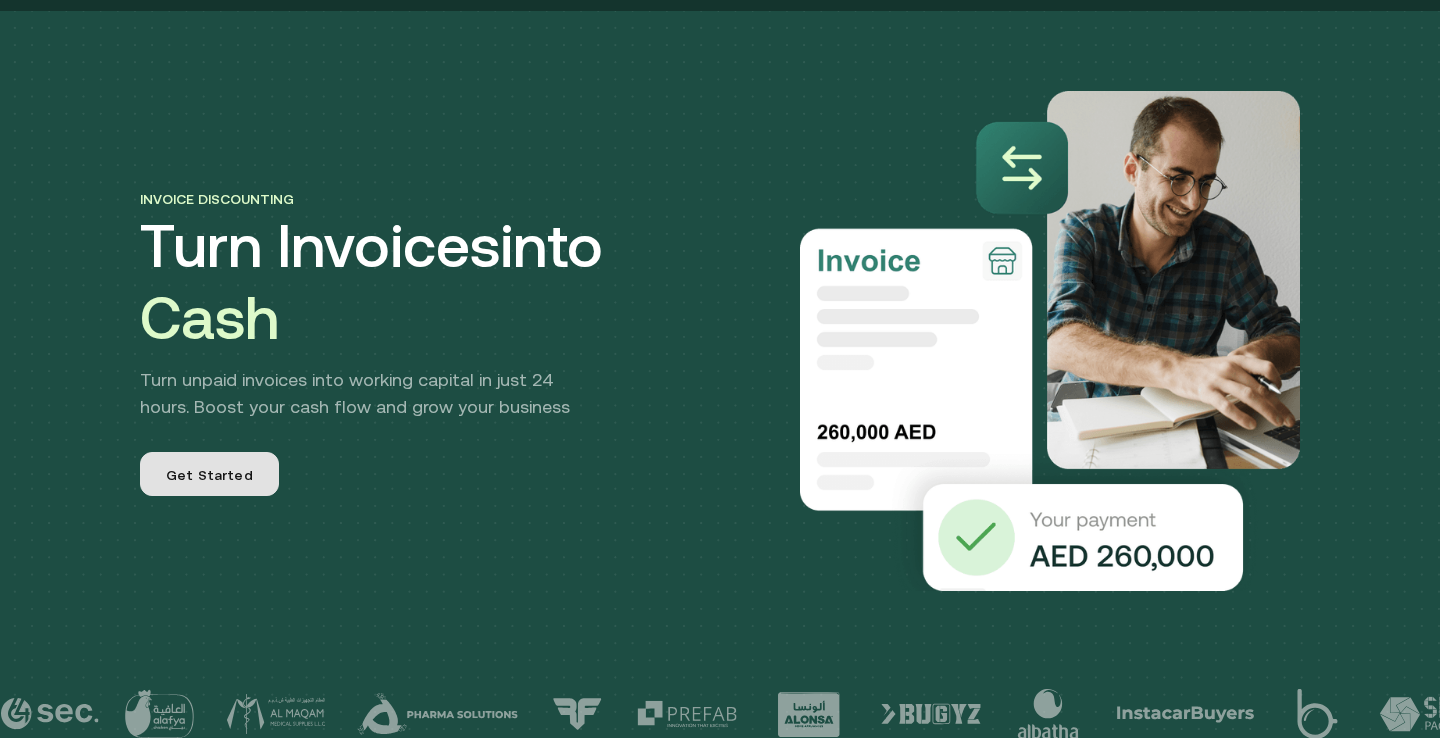 click on "Get Started" at bounding box center [209, 474] 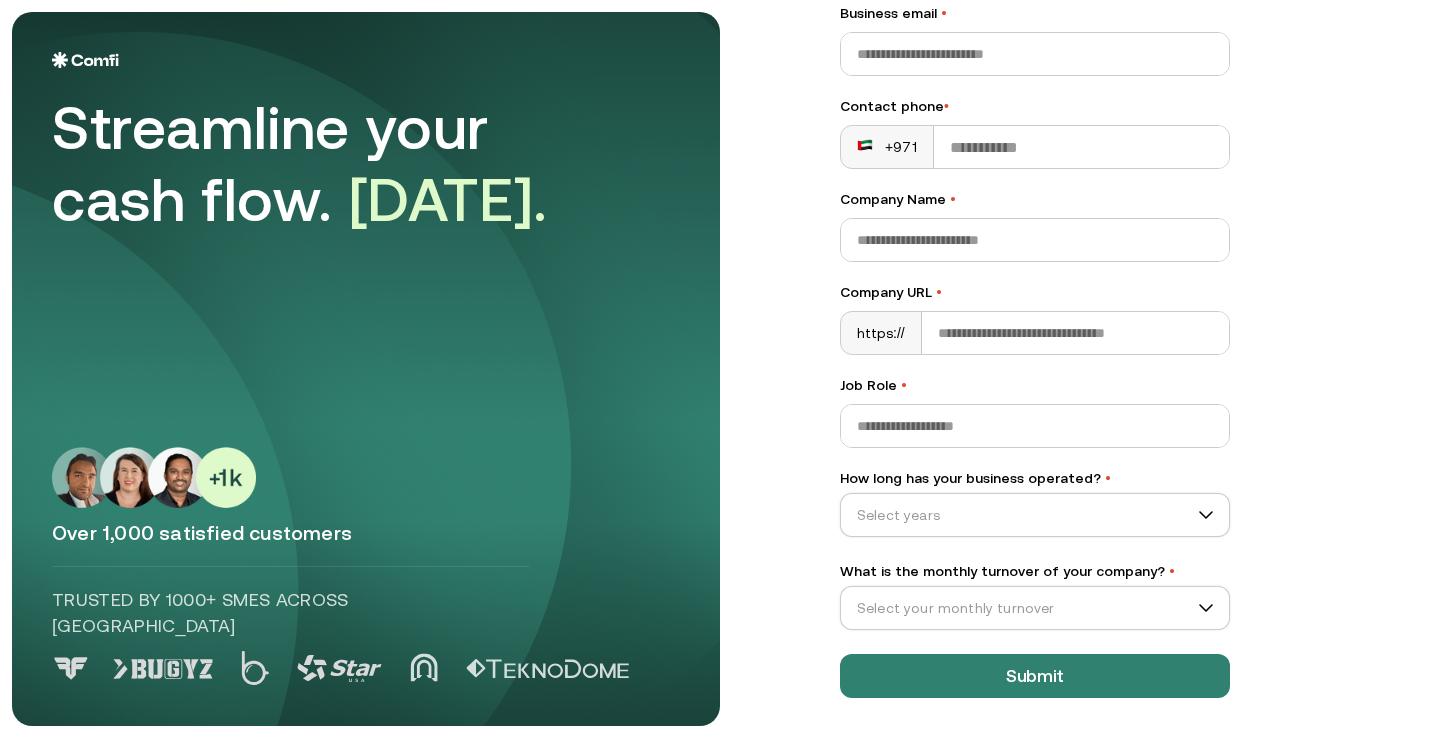scroll, scrollTop: 0, scrollLeft: 0, axis: both 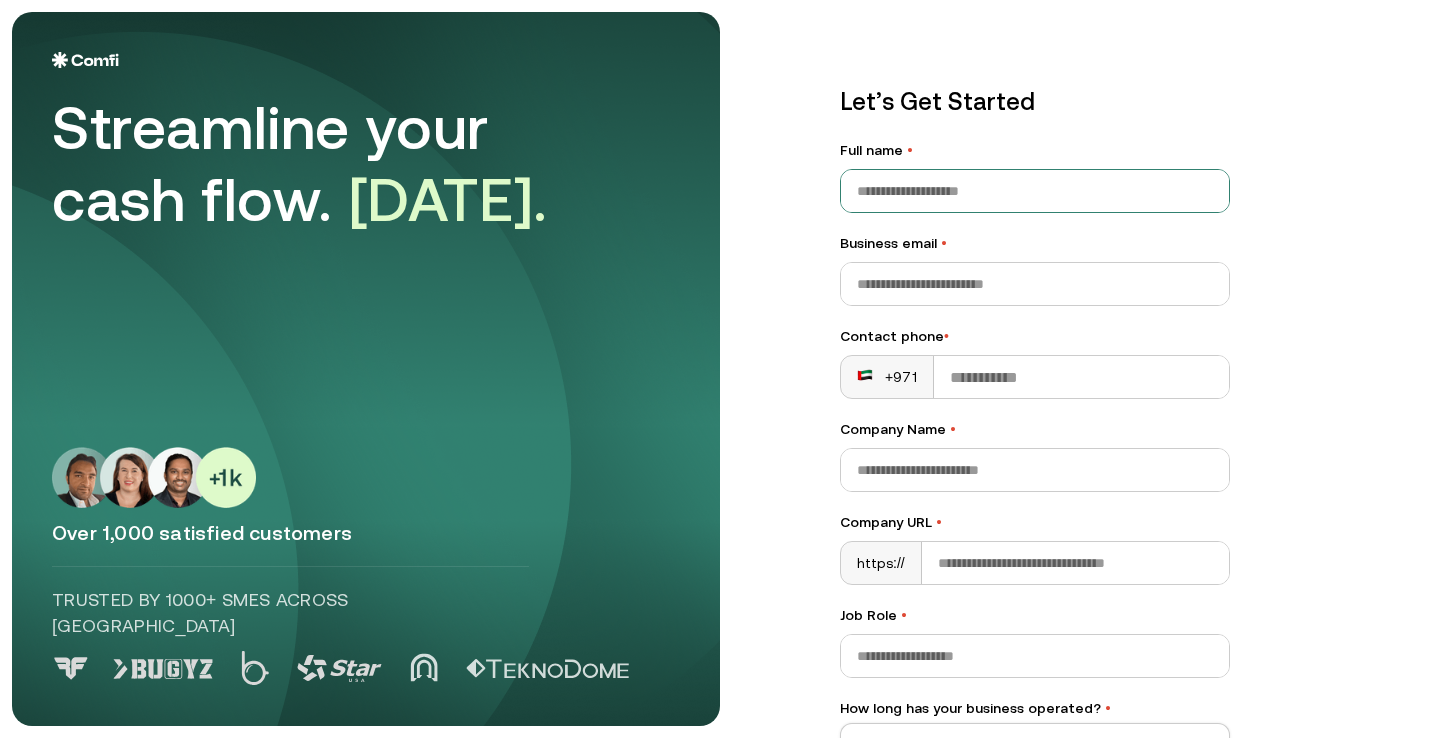 click on "Full name •" at bounding box center [1035, 191] 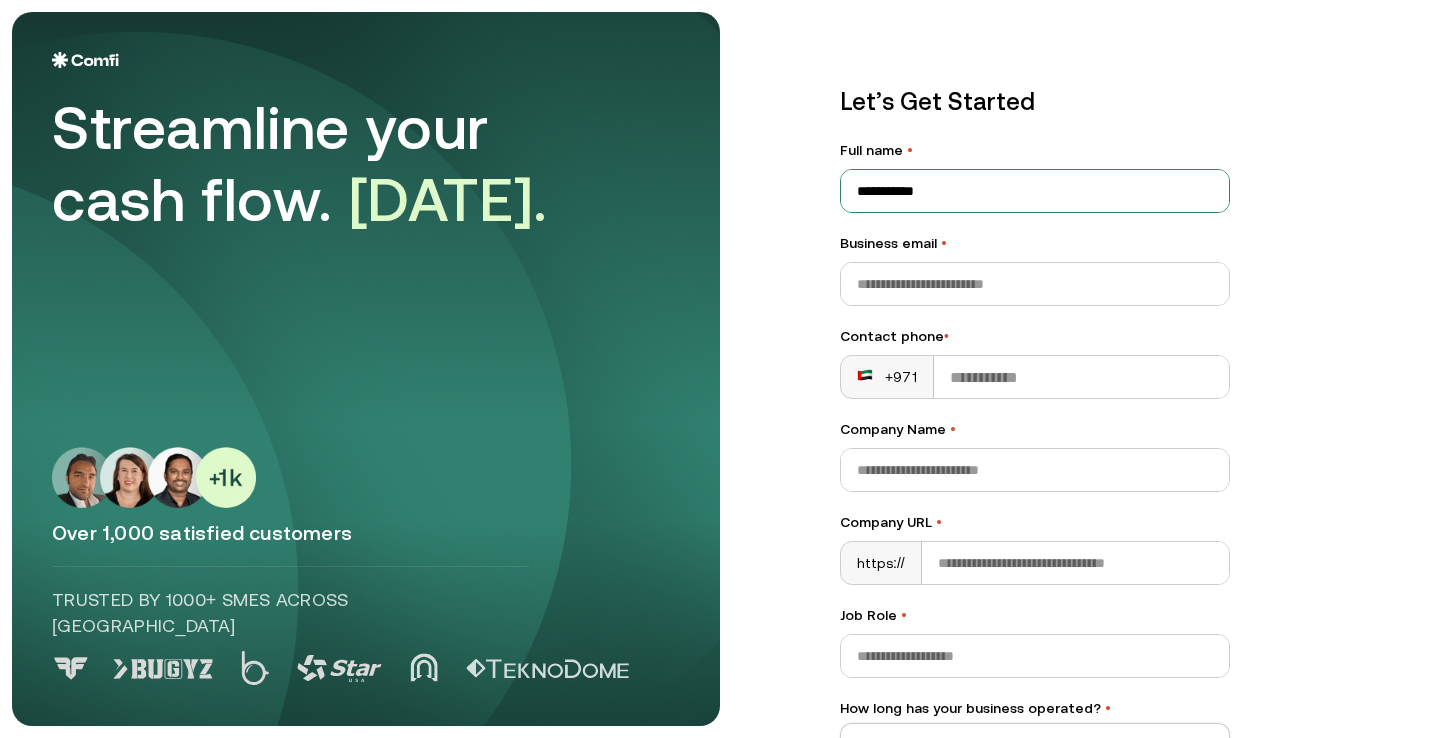 type on "**********" 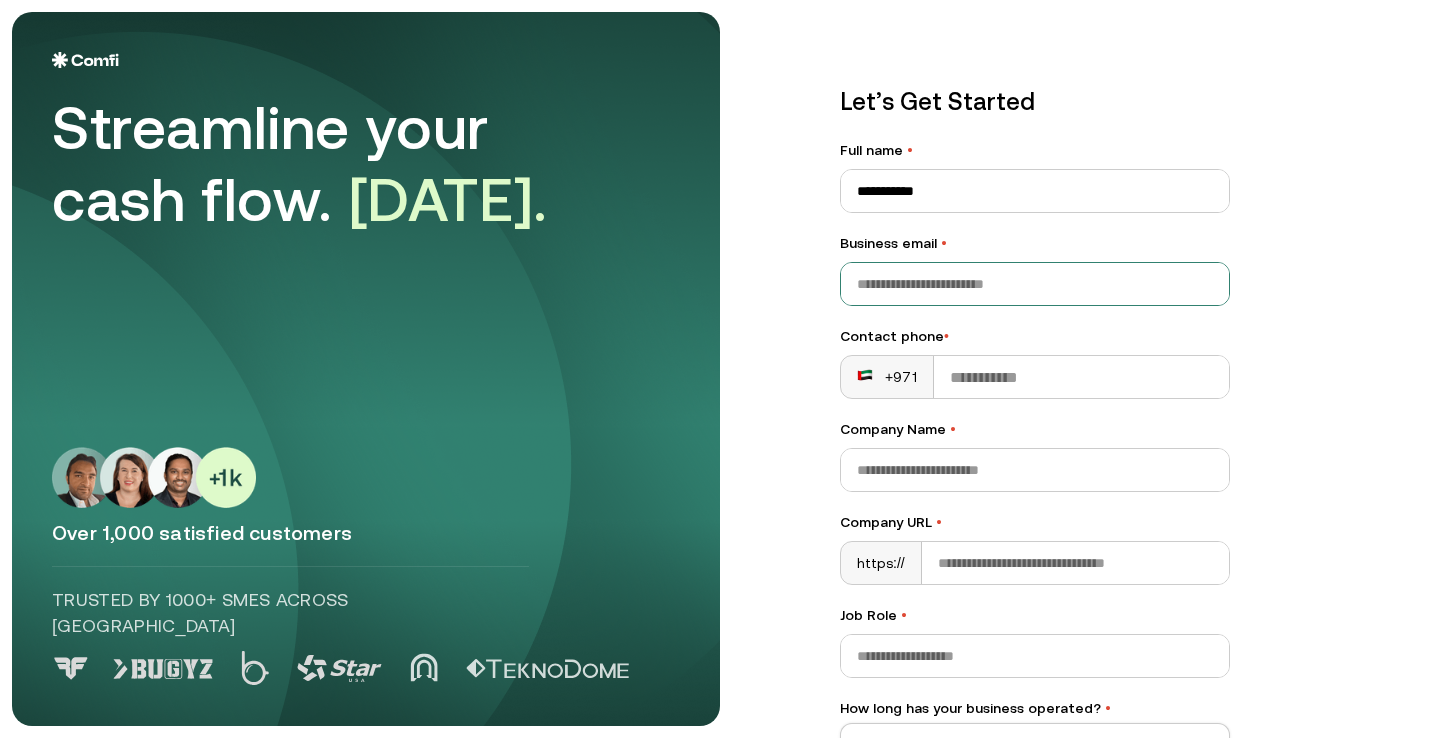 type on "**********" 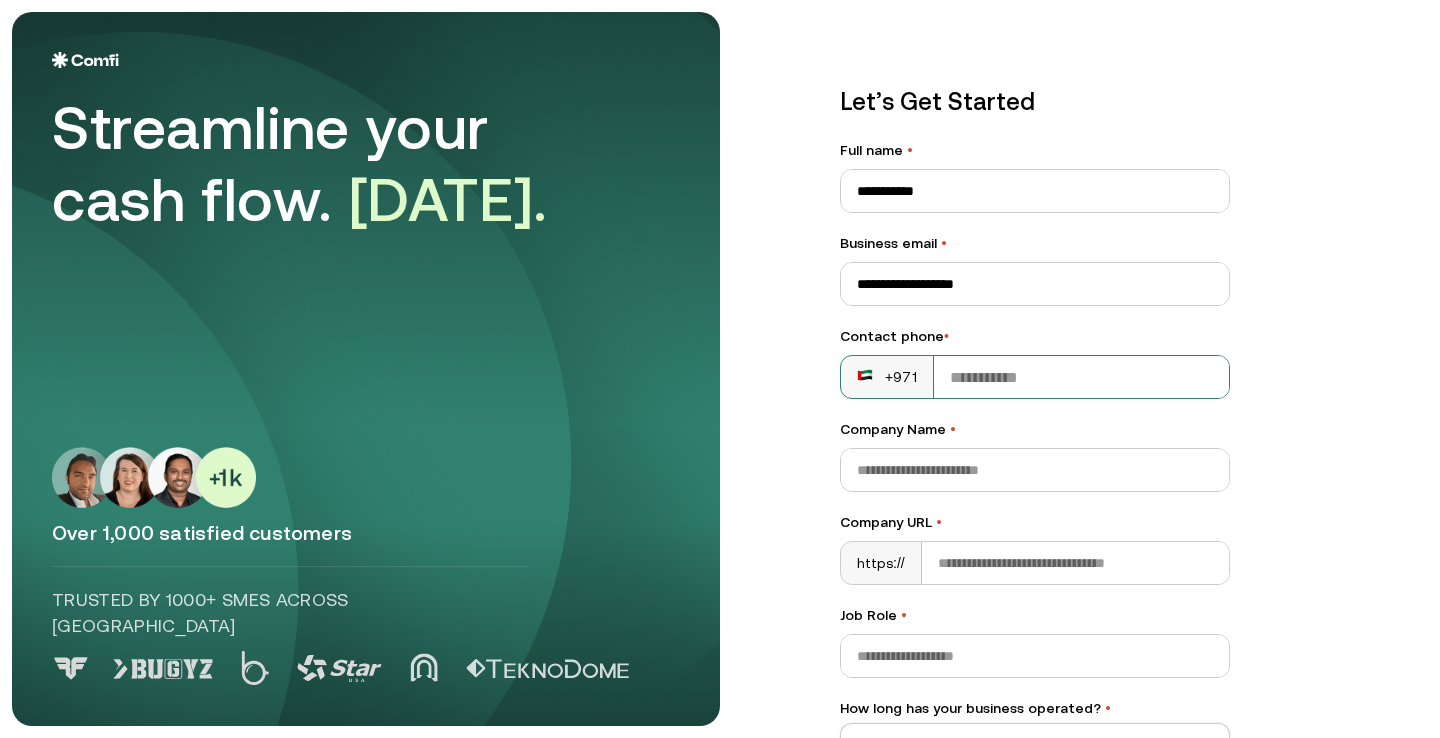 click on "Contact phone  •" at bounding box center (1081, 377) 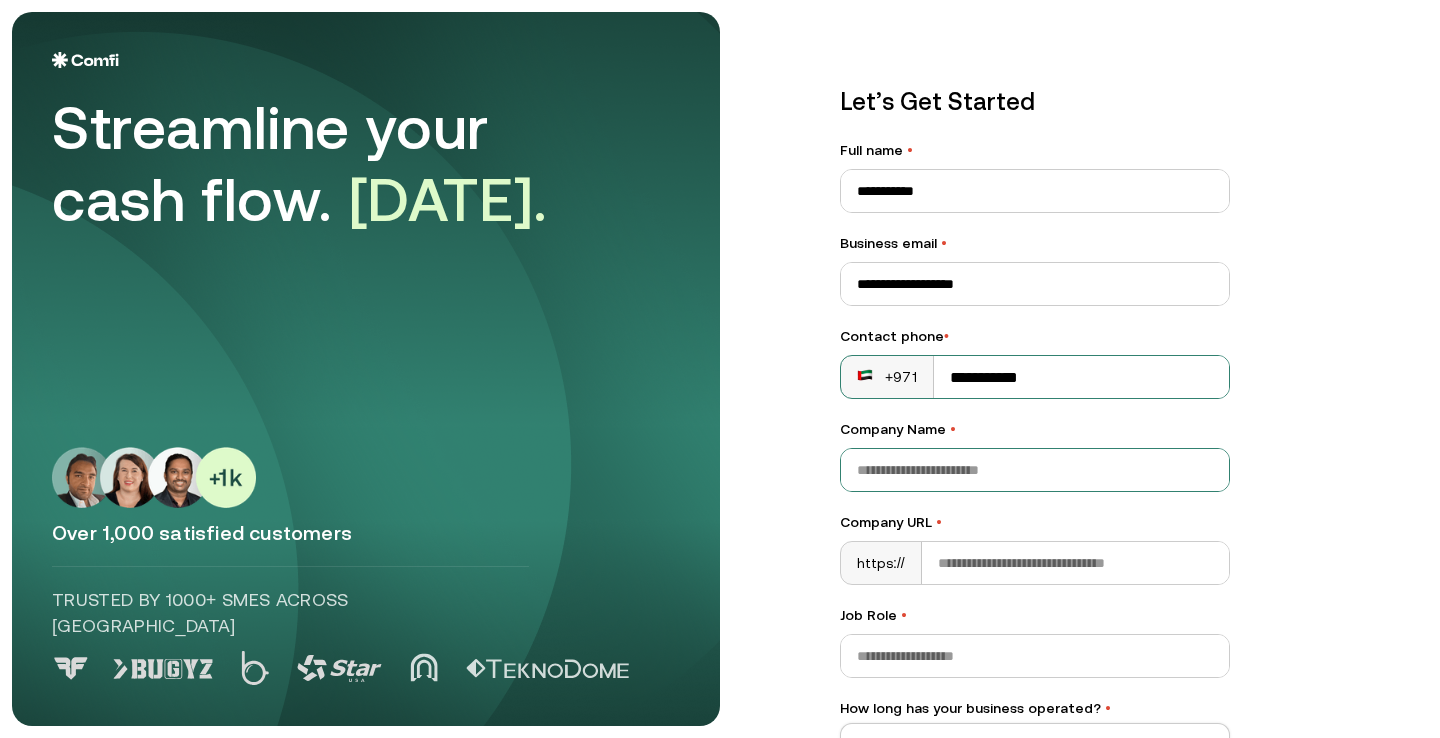 type on "**********" 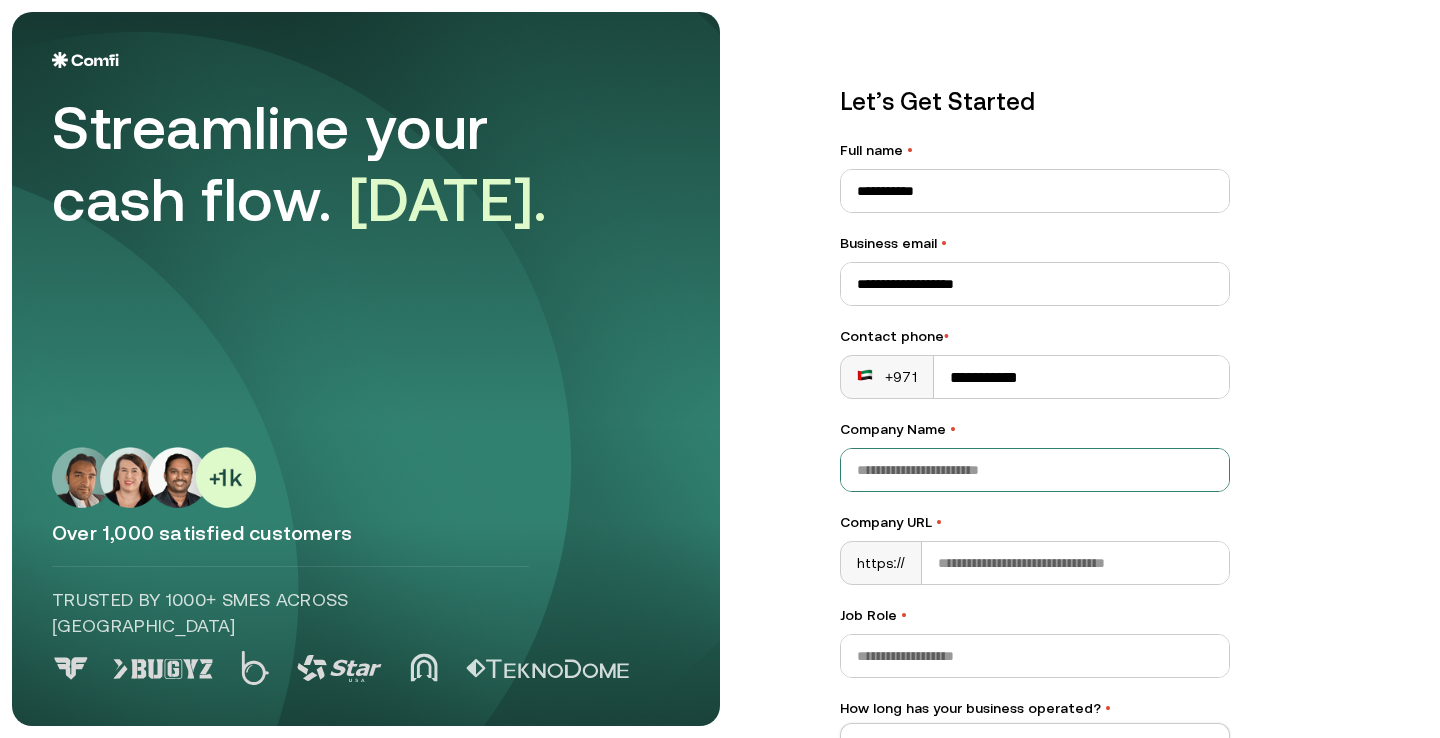 click on "Company Name •" at bounding box center [1035, 470] 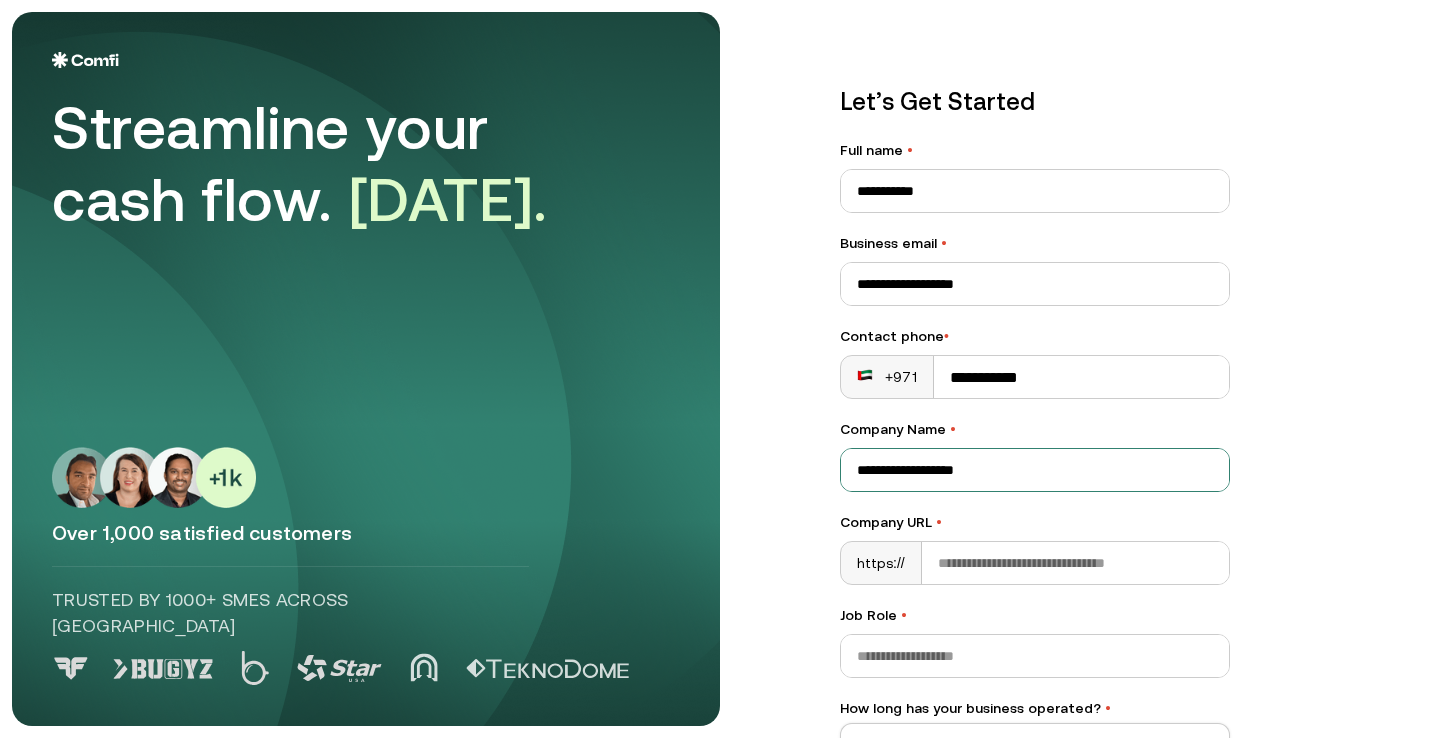 click on "**********" at bounding box center (1035, 470) 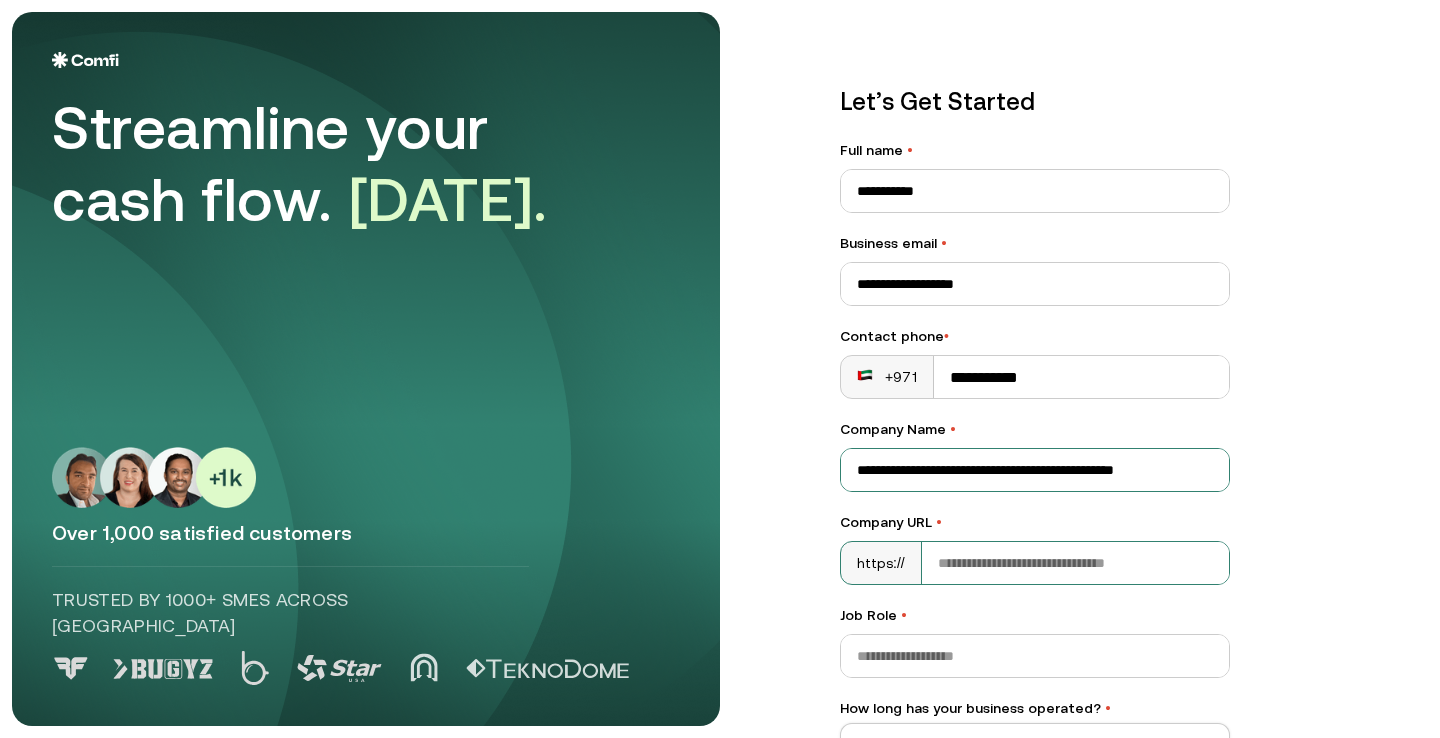 type on "**********" 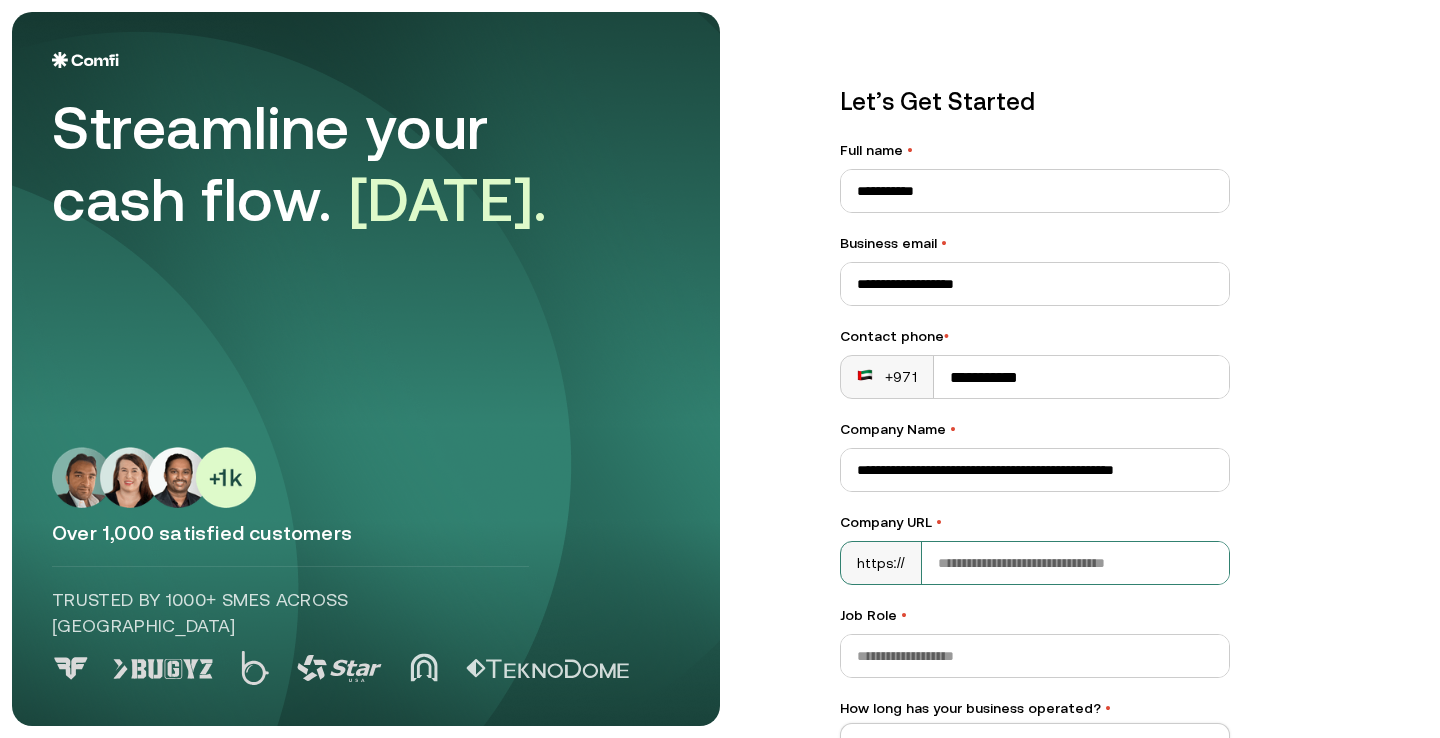 click on "Company URL •" at bounding box center (1075, 563) 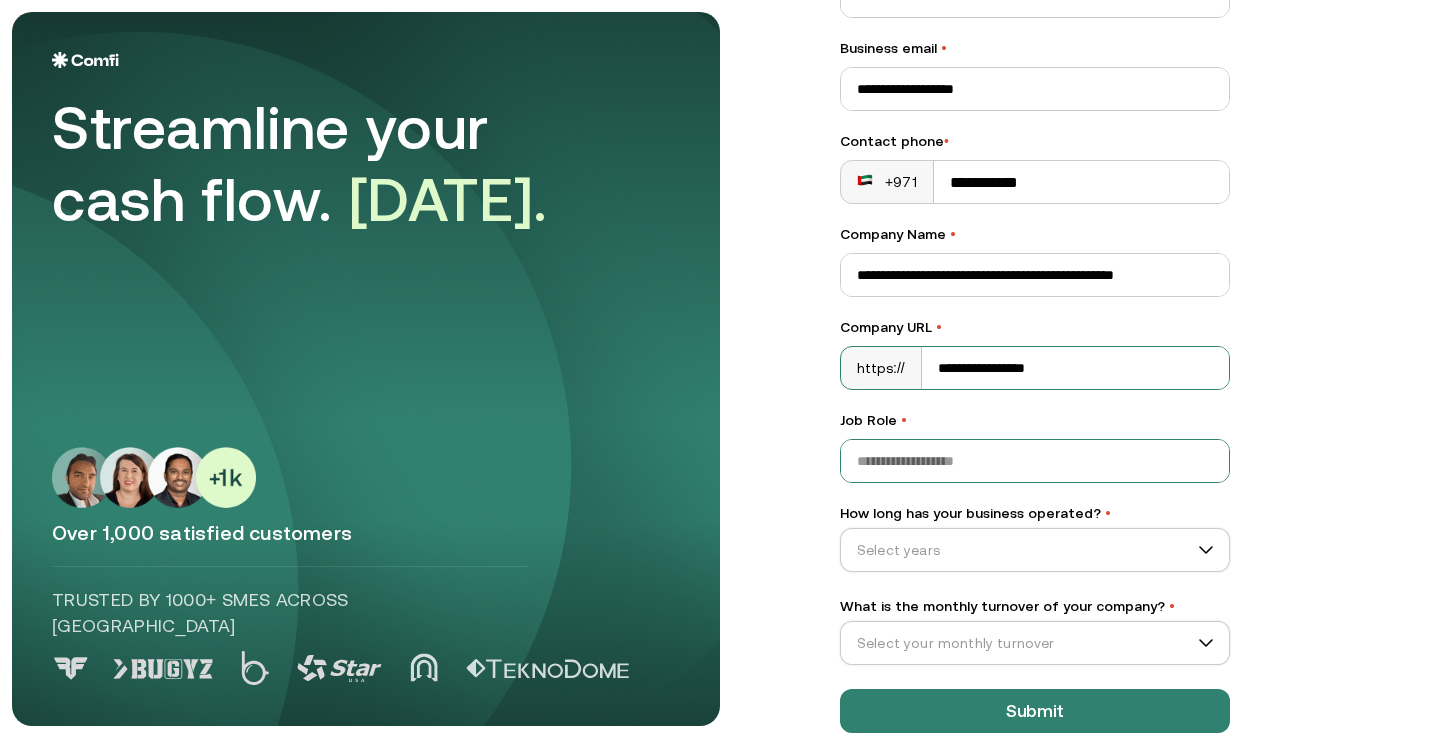 scroll, scrollTop: 230, scrollLeft: 0, axis: vertical 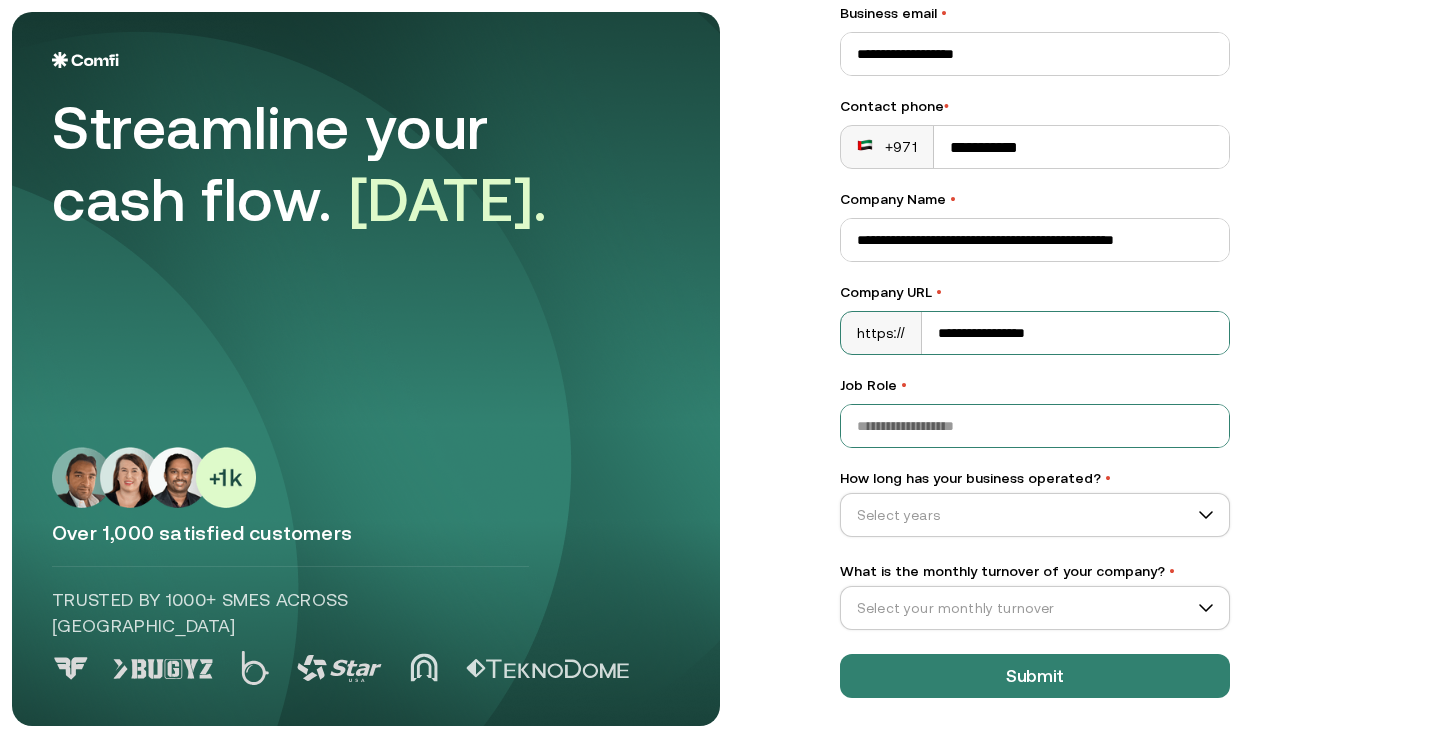 type on "**********" 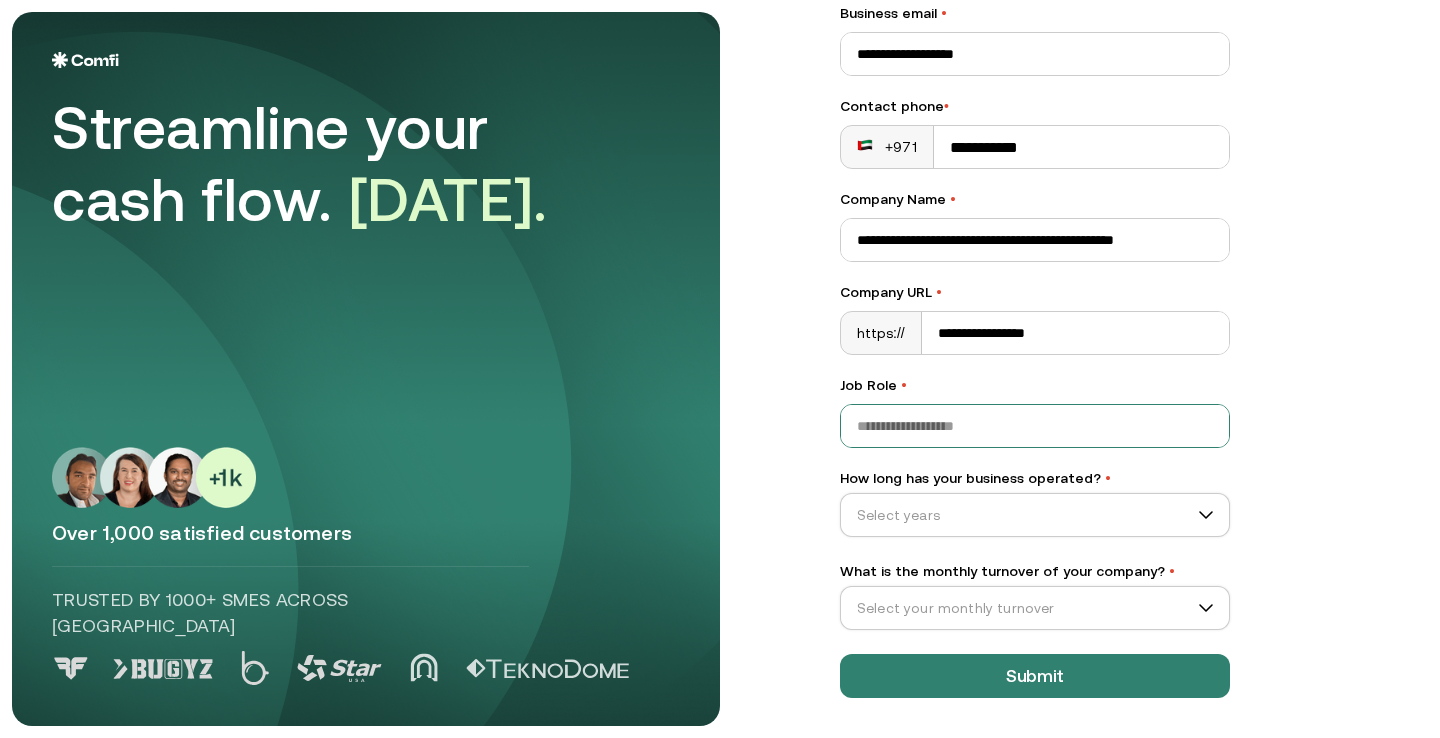 click on "Job Role •" at bounding box center (1035, 426) 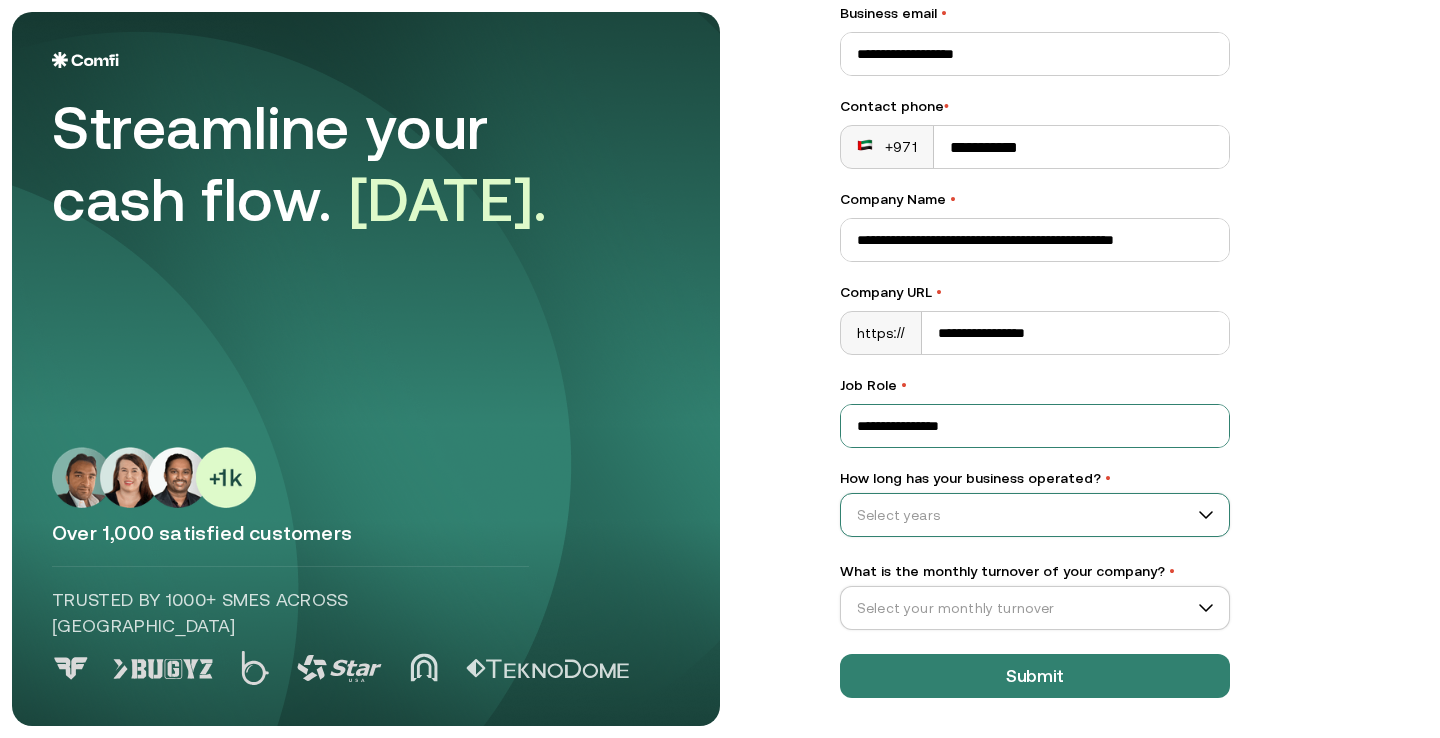 type on "**********" 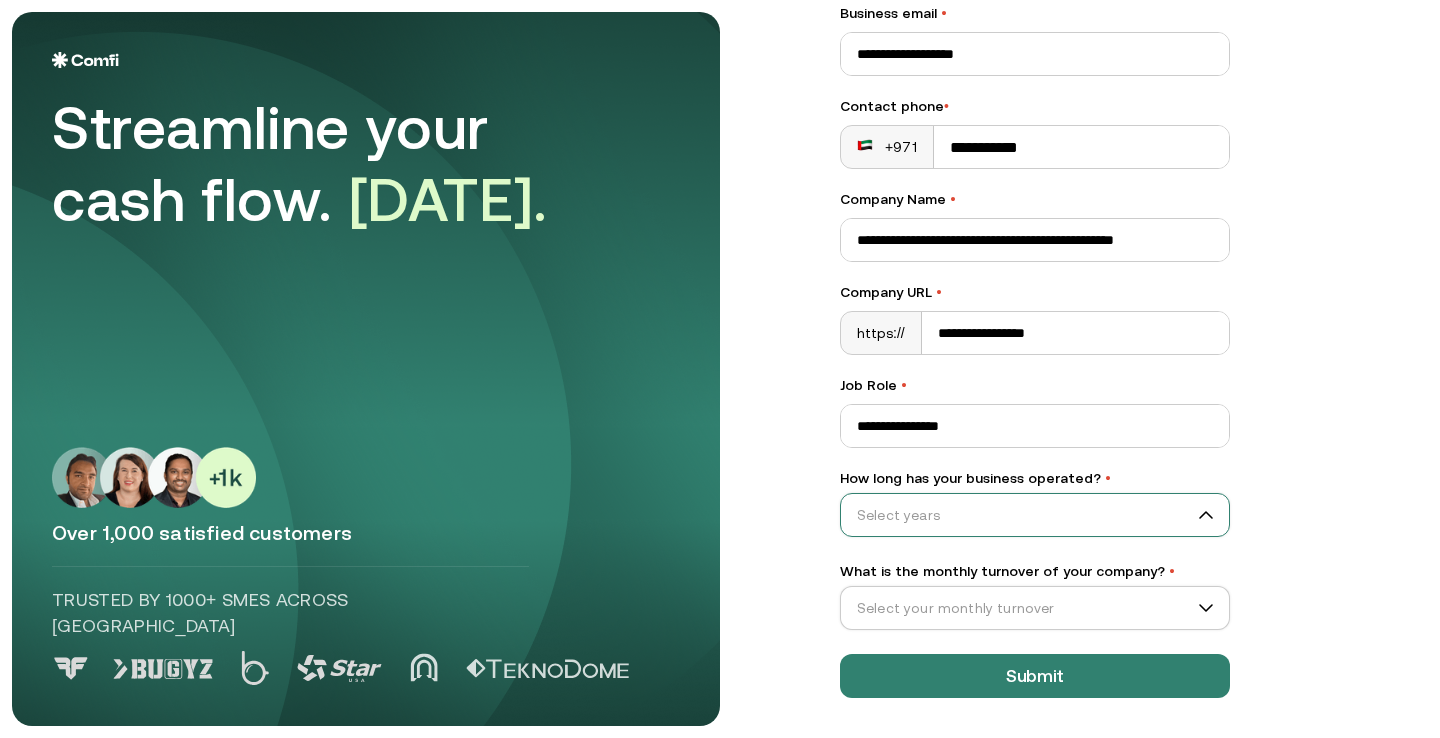 click on "How long has your business operated? •" at bounding box center [1026, 515] 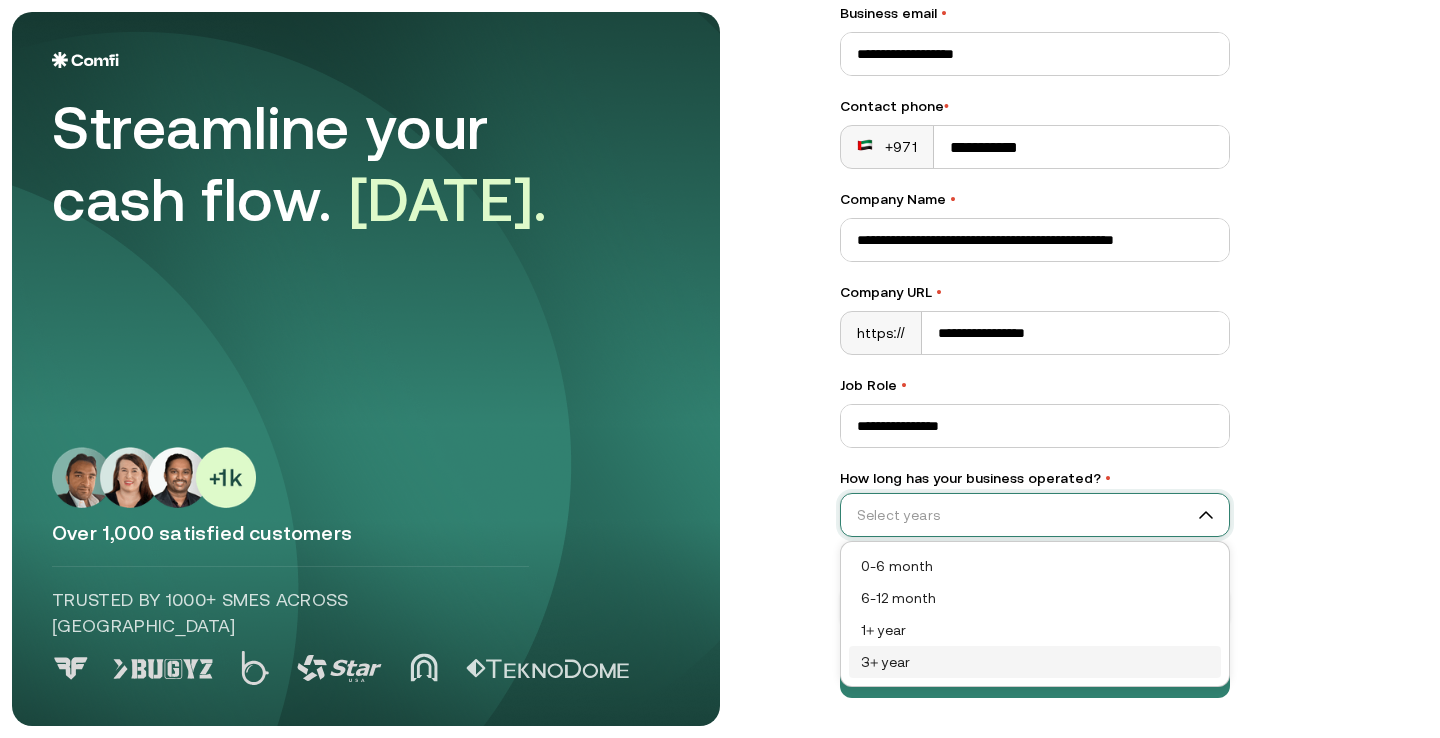 click on "3+ year" at bounding box center [1035, 662] 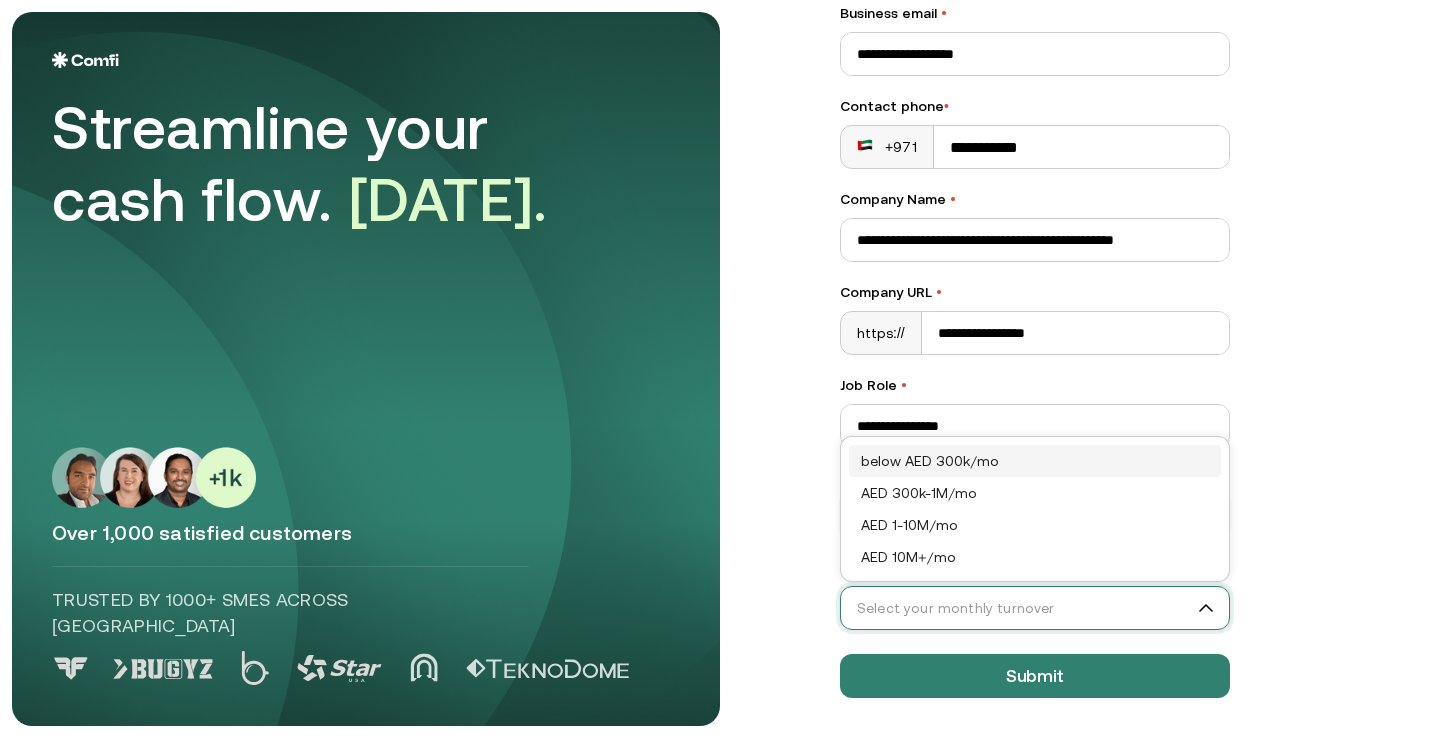 click on "What is the monthly turnover of your company? •" at bounding box center (1026, 608) 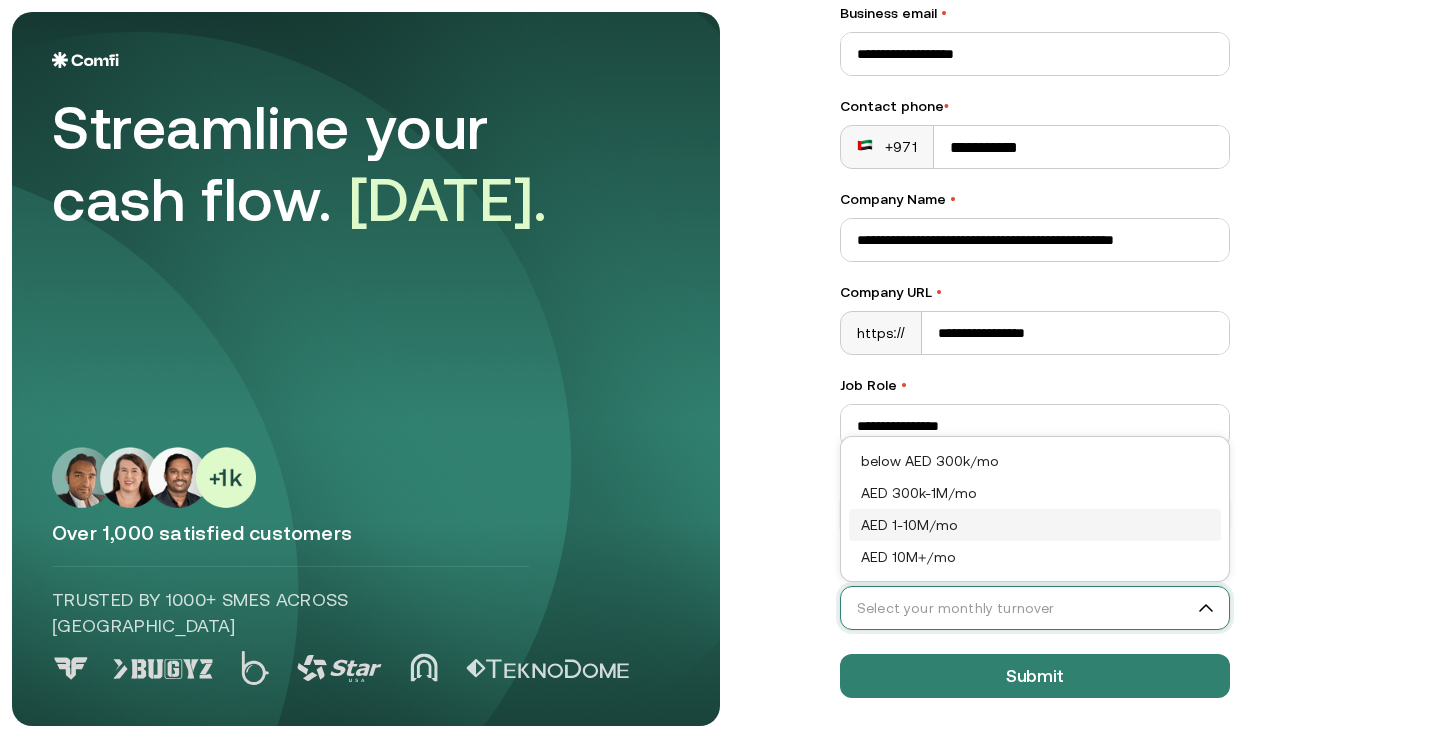 click on "AED 1-10M/mo" at bounding box center [1035, 525] 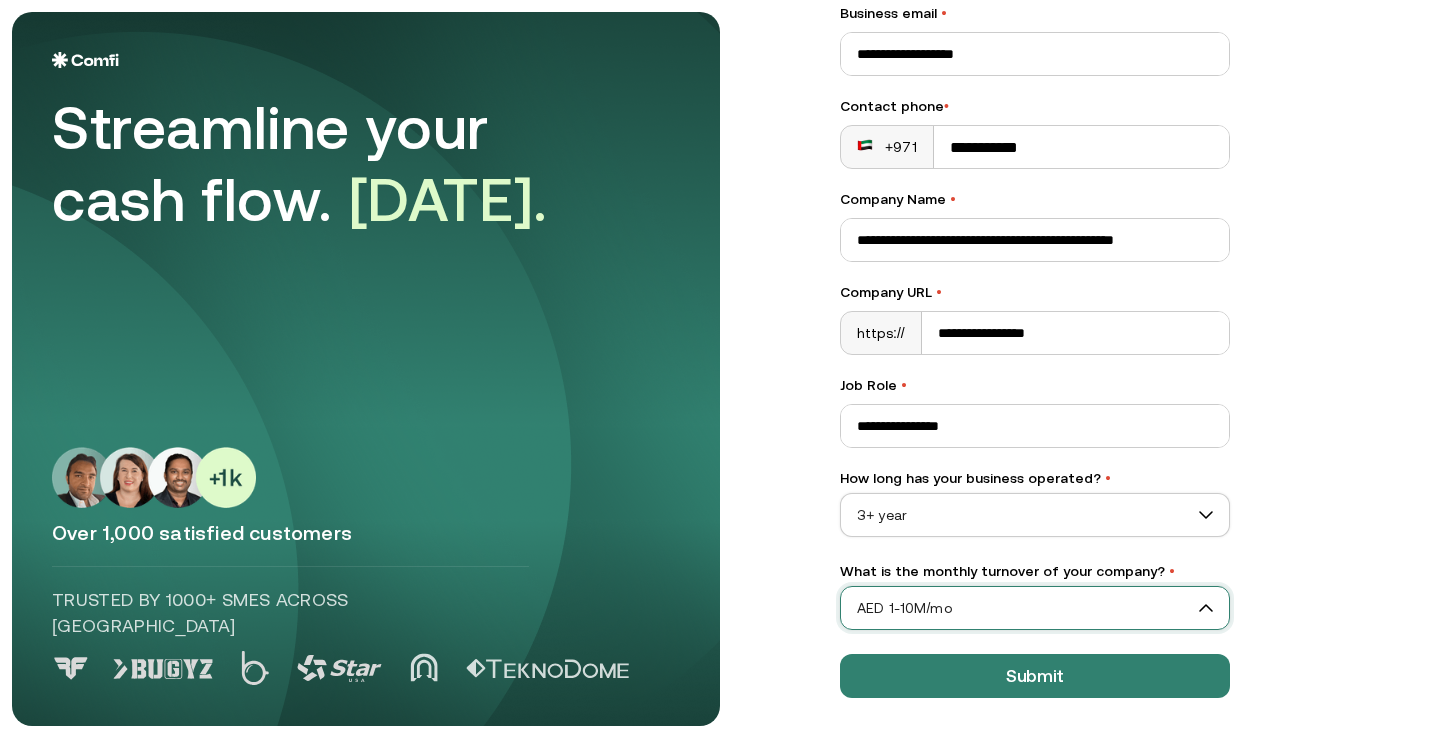 click on "AED 1-10M/mo" at bounding box center [1035, 608] 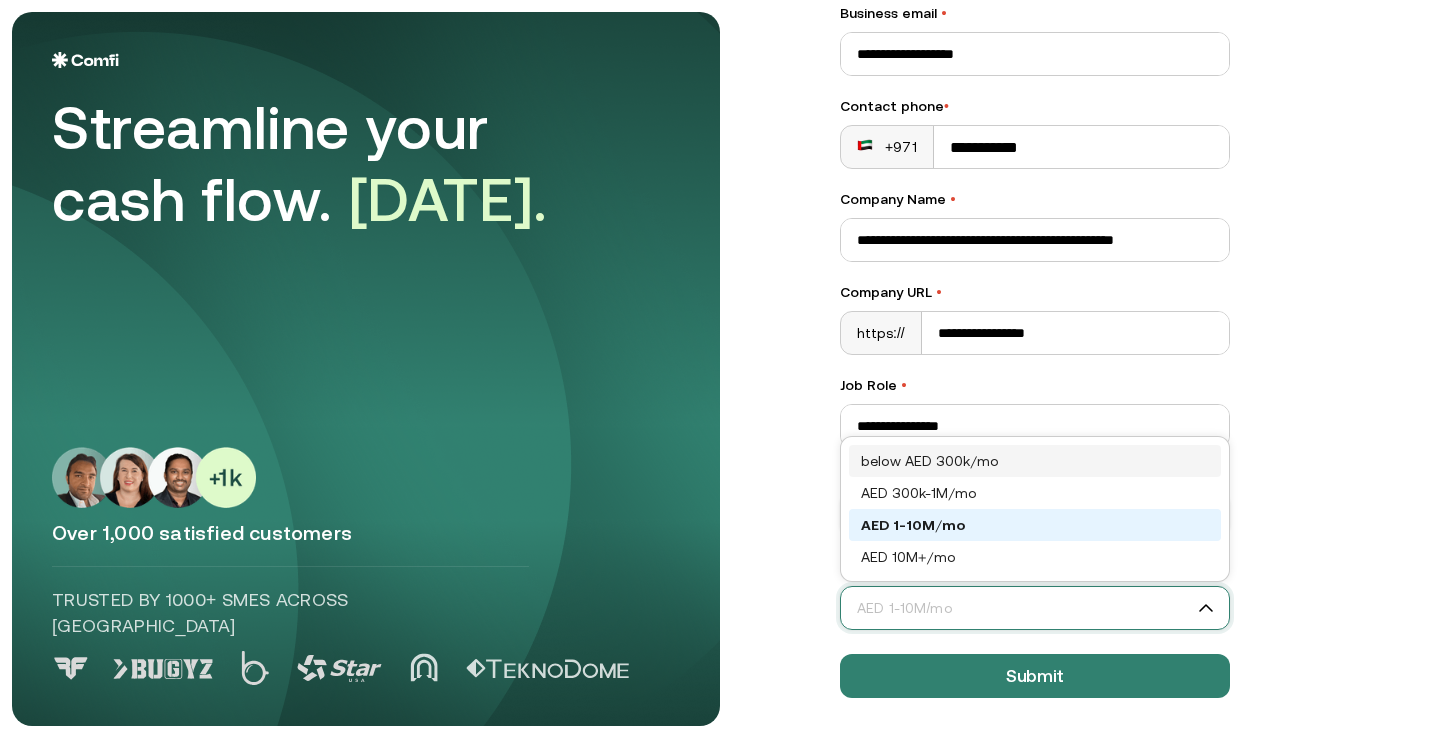 click on "below AED 300k/mo" at bounding box center [1035, 461] 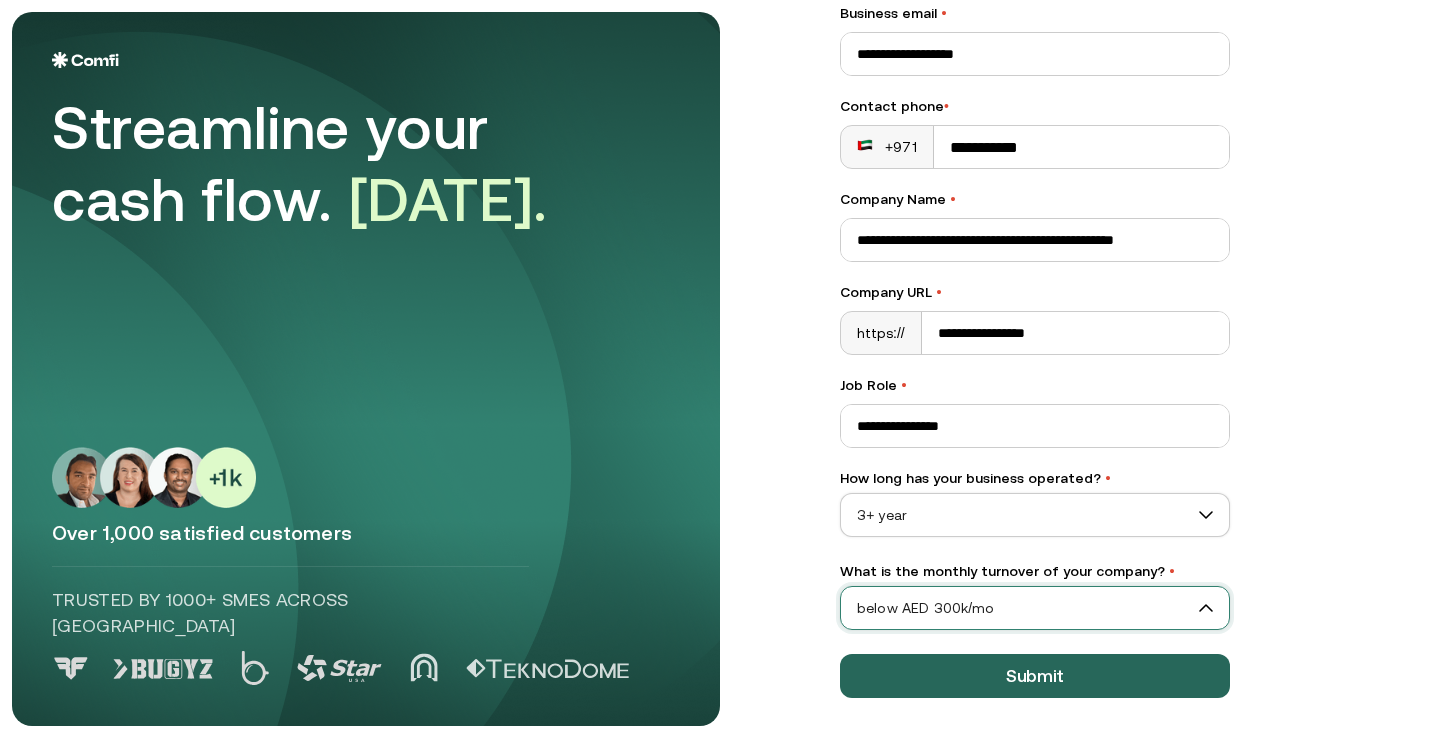 click on "Submit" at bounding box center (1035, 676) 